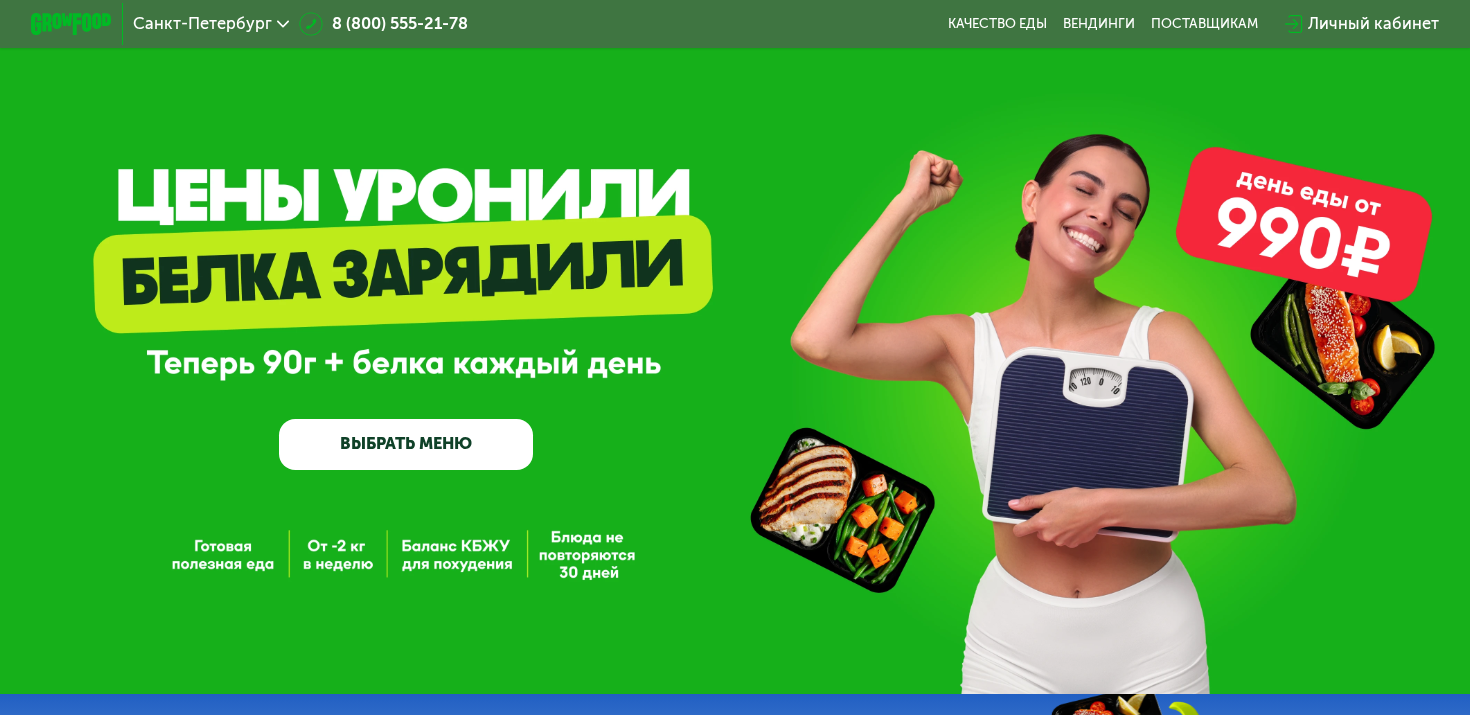 scroll, scrollTop: 0, scrollLeft: 0, axis: both 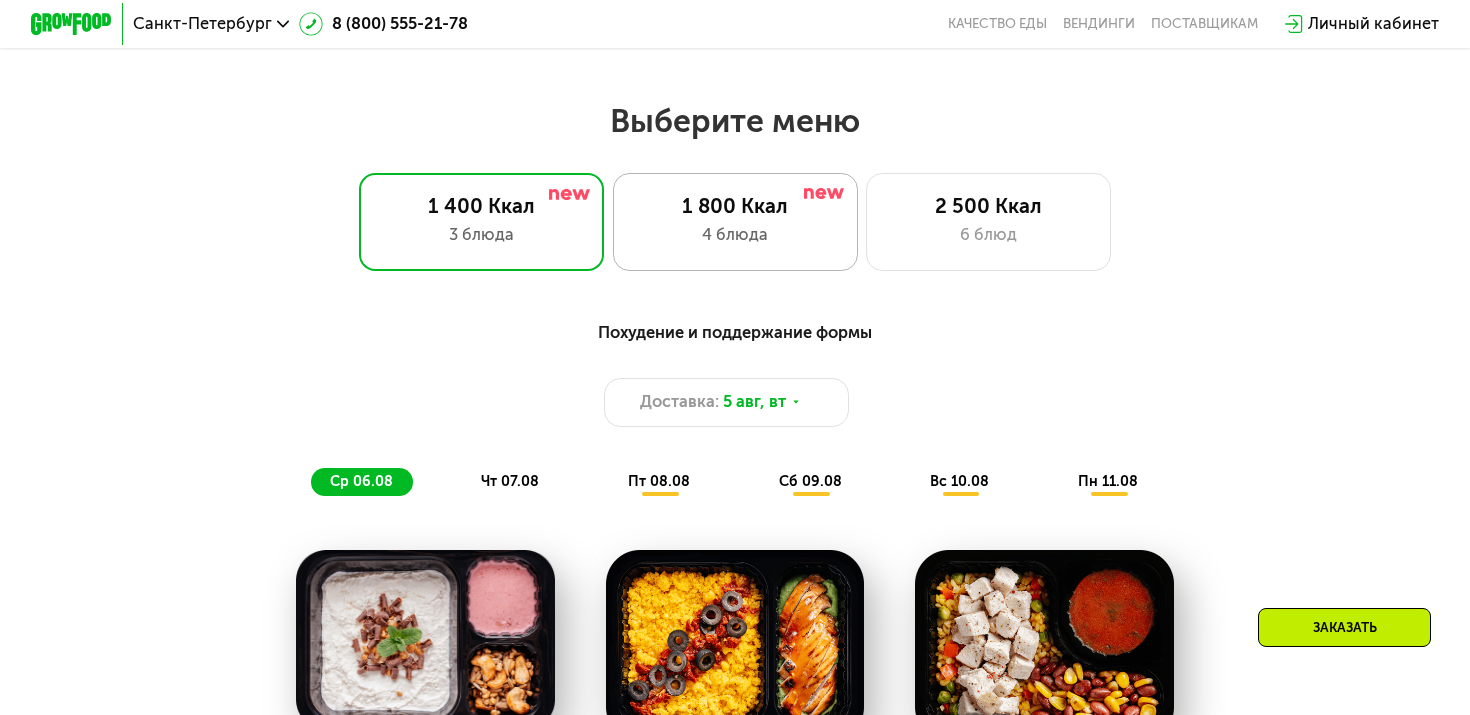 click on "4 блюда" at bounding box center [735, 235] 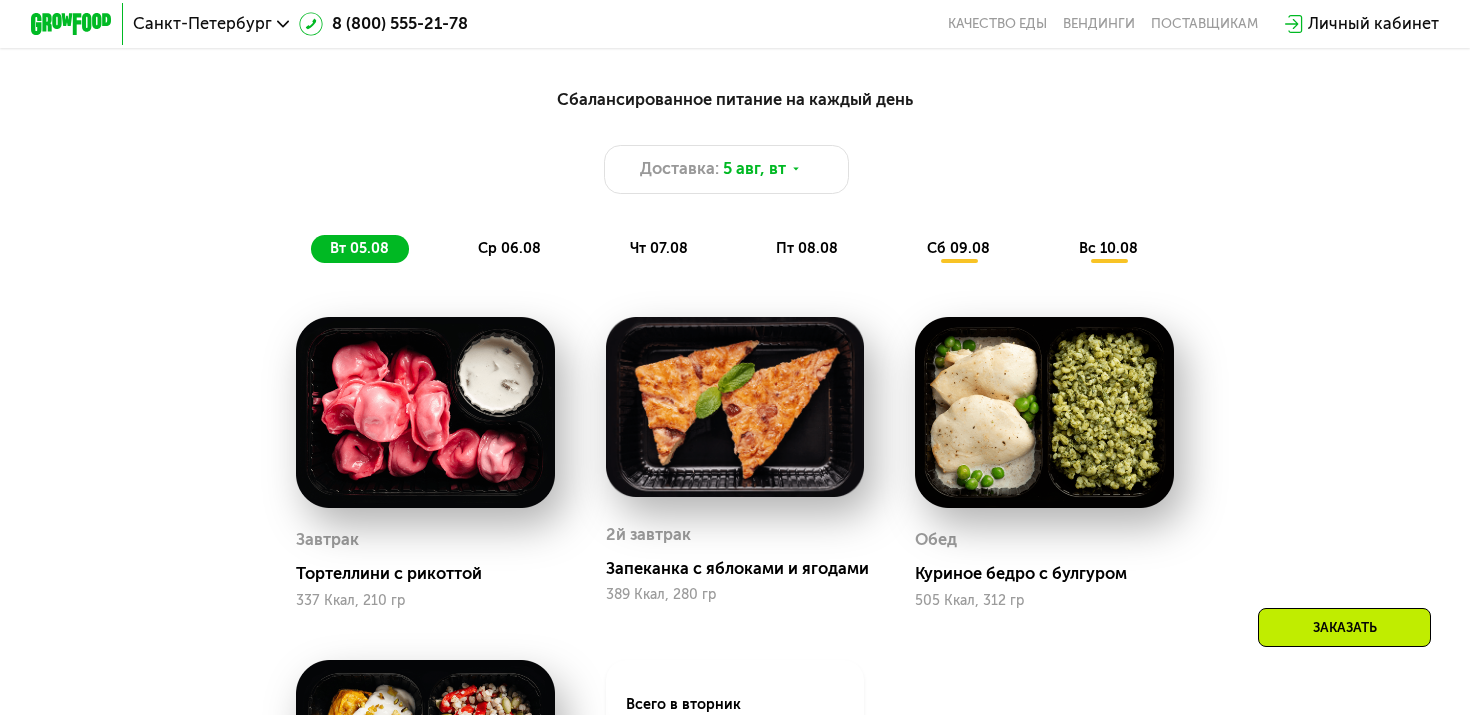 scroll, scrollTop: 1043, scrollLeft: 0, axis: vertical 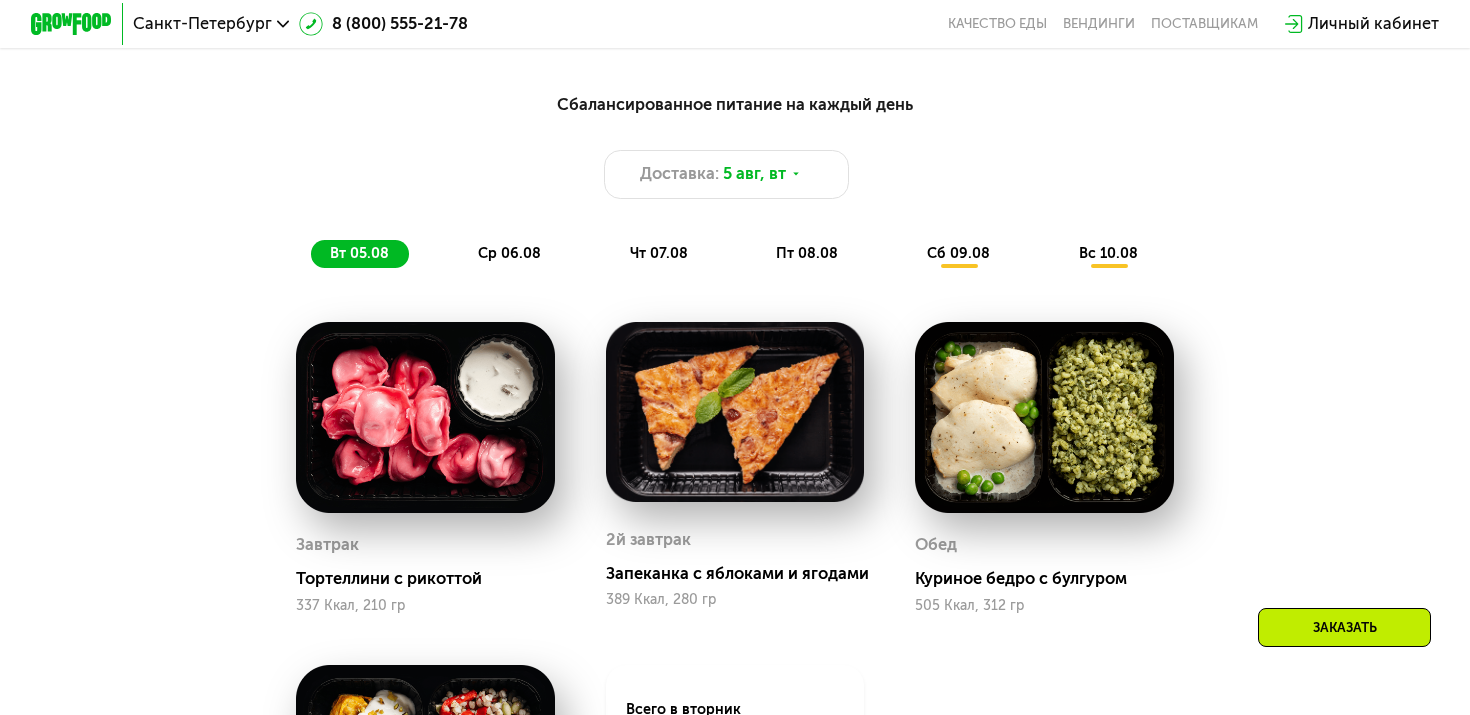 click on "ср 06.08" at bounding box center [509, 253] 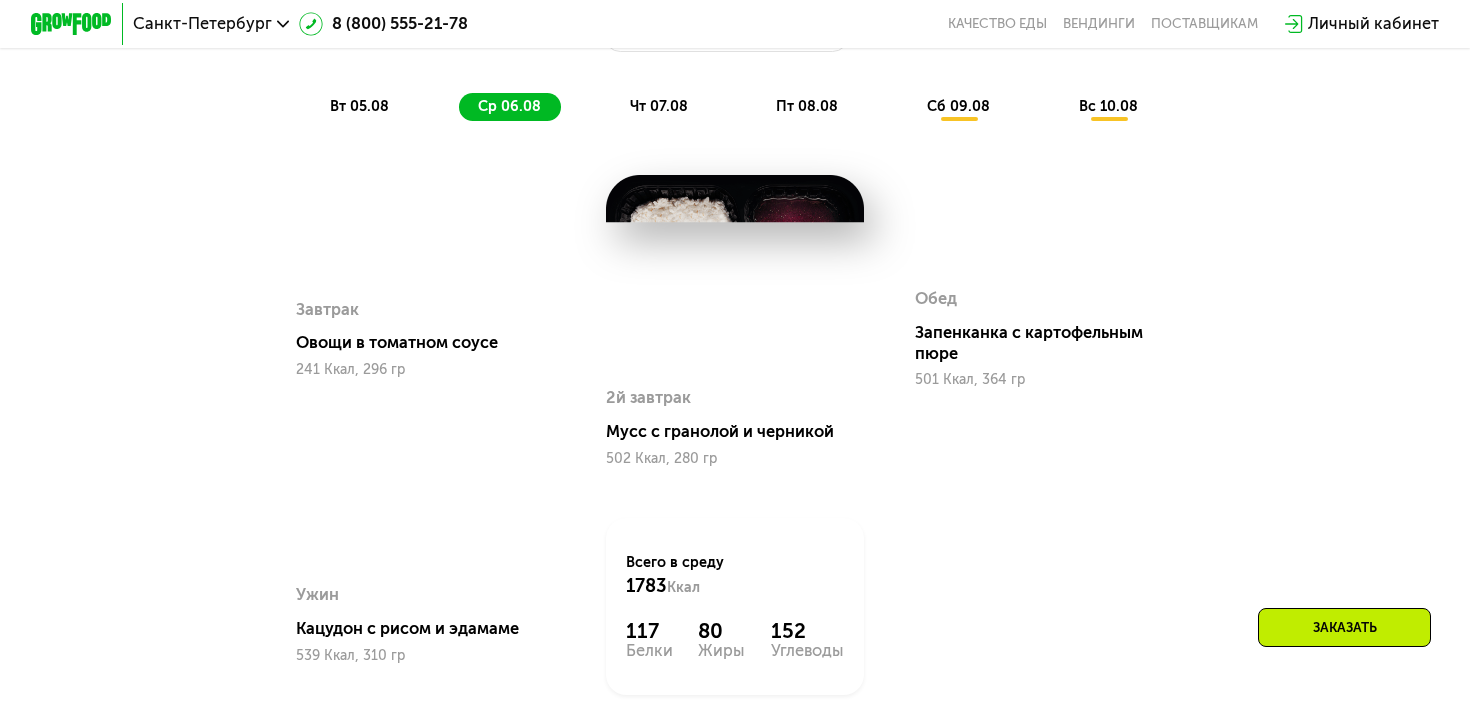 scroll, scrollTop: 1189, scrollLeft: 0, axis: vertical 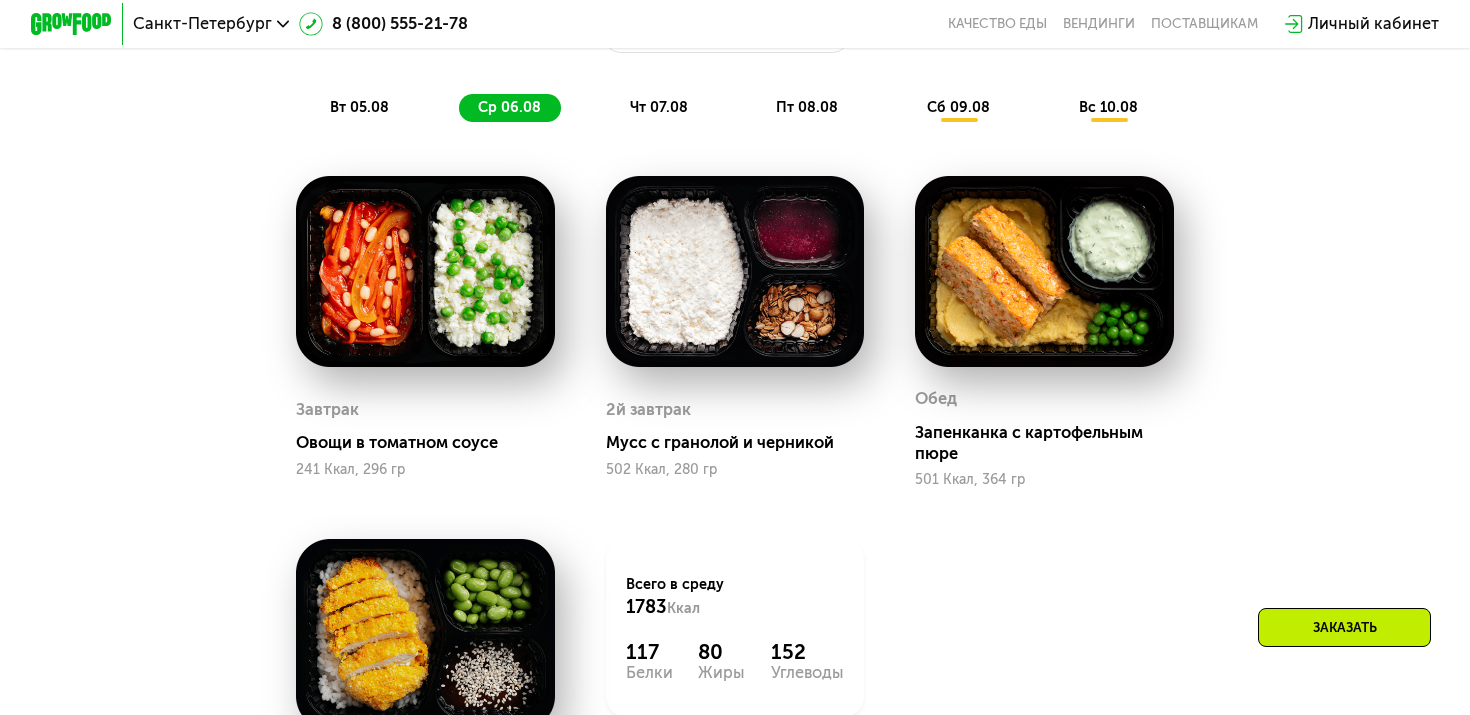 click on "чт 07.08" at bounding box center (659, 107) 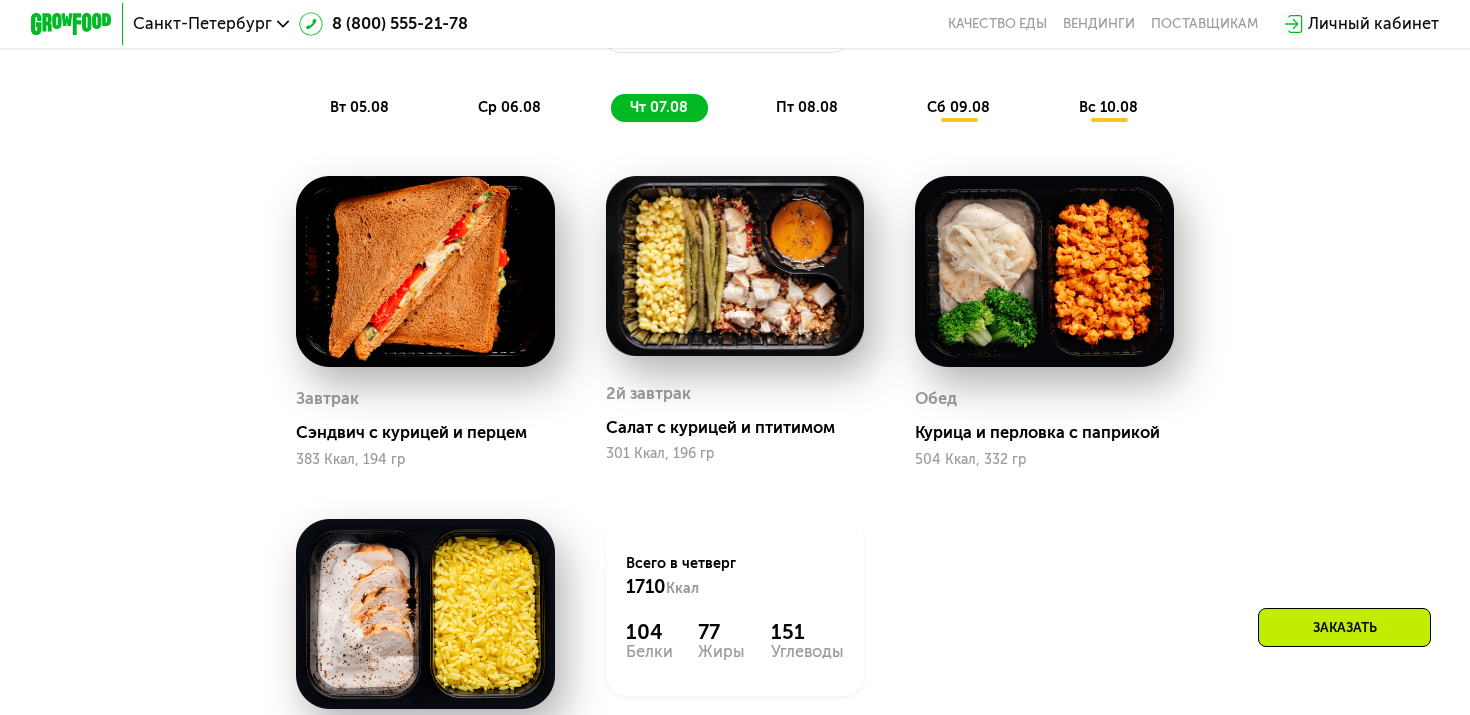 click on "пт 08.08" at bounding box center [807, 107] 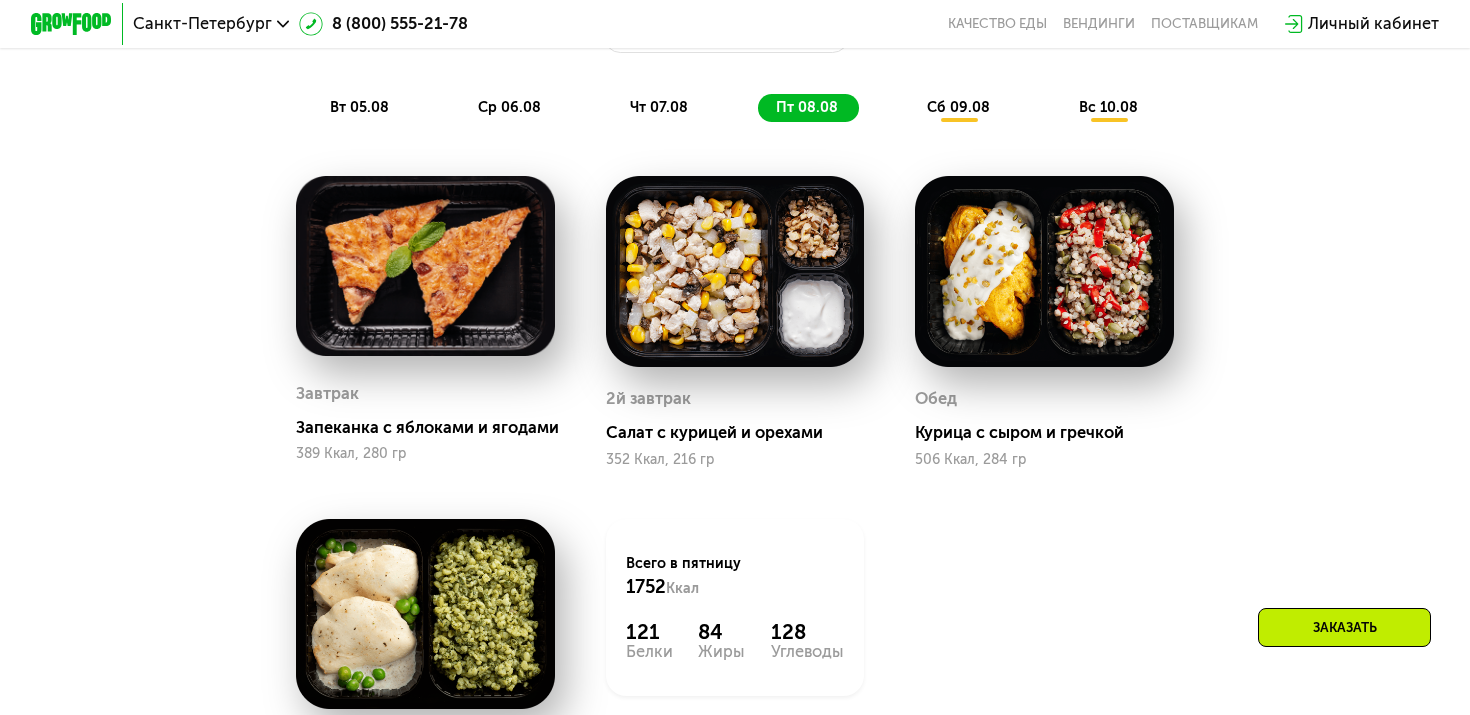 click on "сб 09.08" at bounding box center [958, 107] 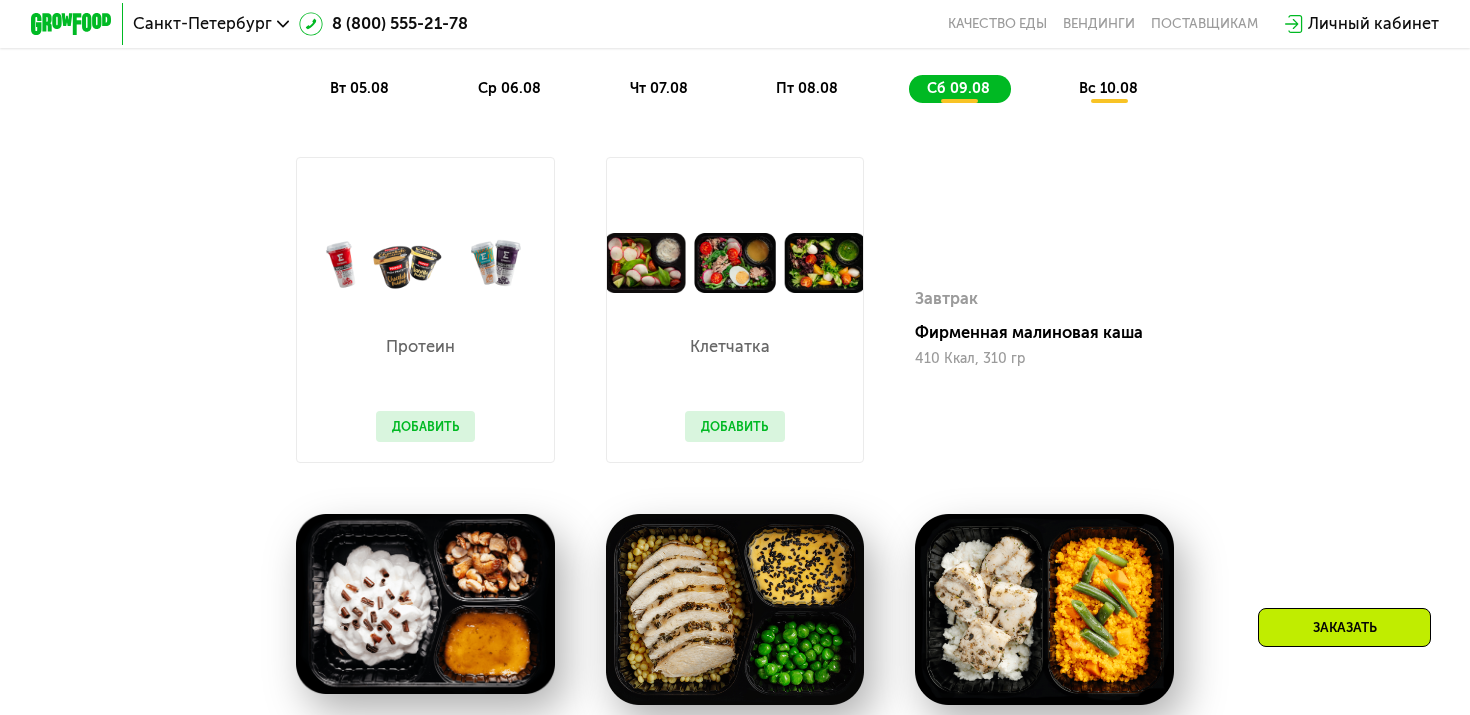 scroll, scrollTop: 1205, scrollLeft: 0, axis: vertical 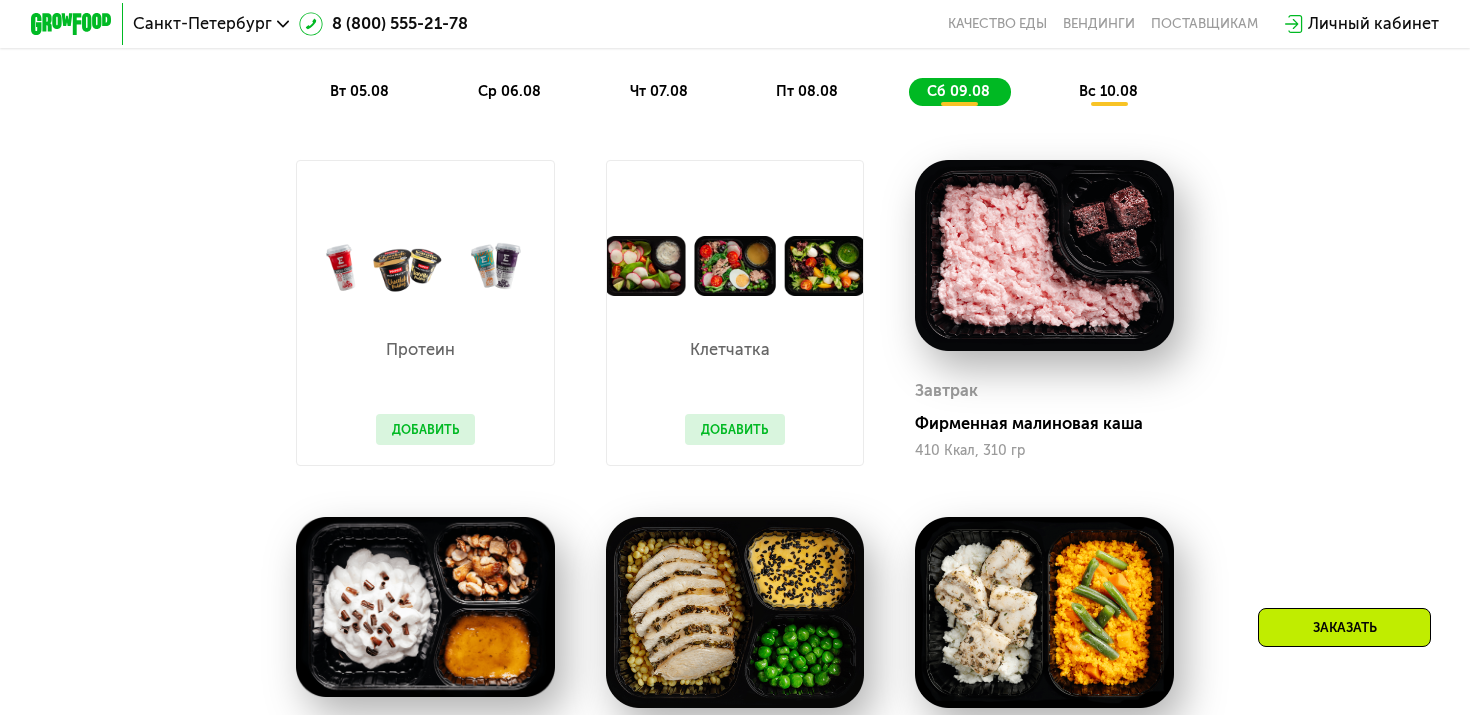 click at bounding box center [425, 266] 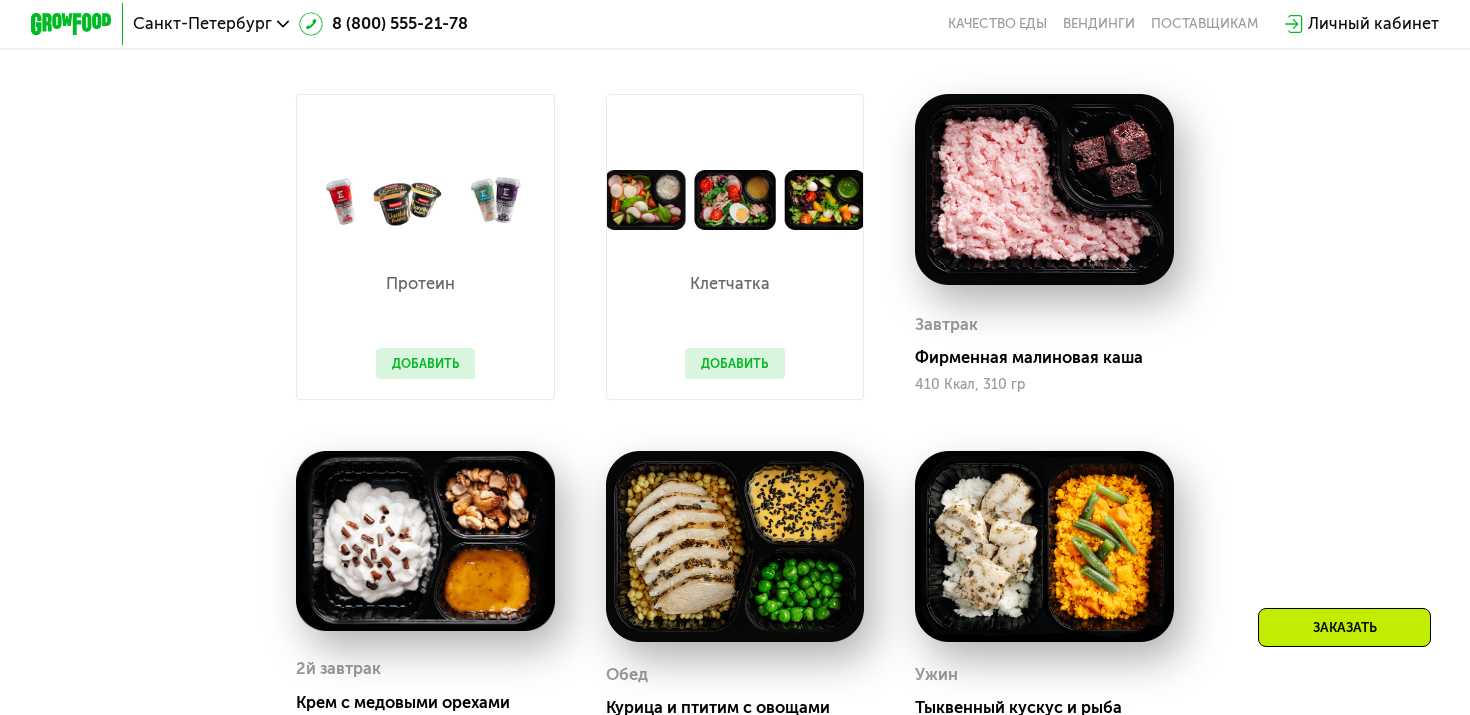 scroll, scrollTop: 1253, scrollLeft: 0, axis: vertical 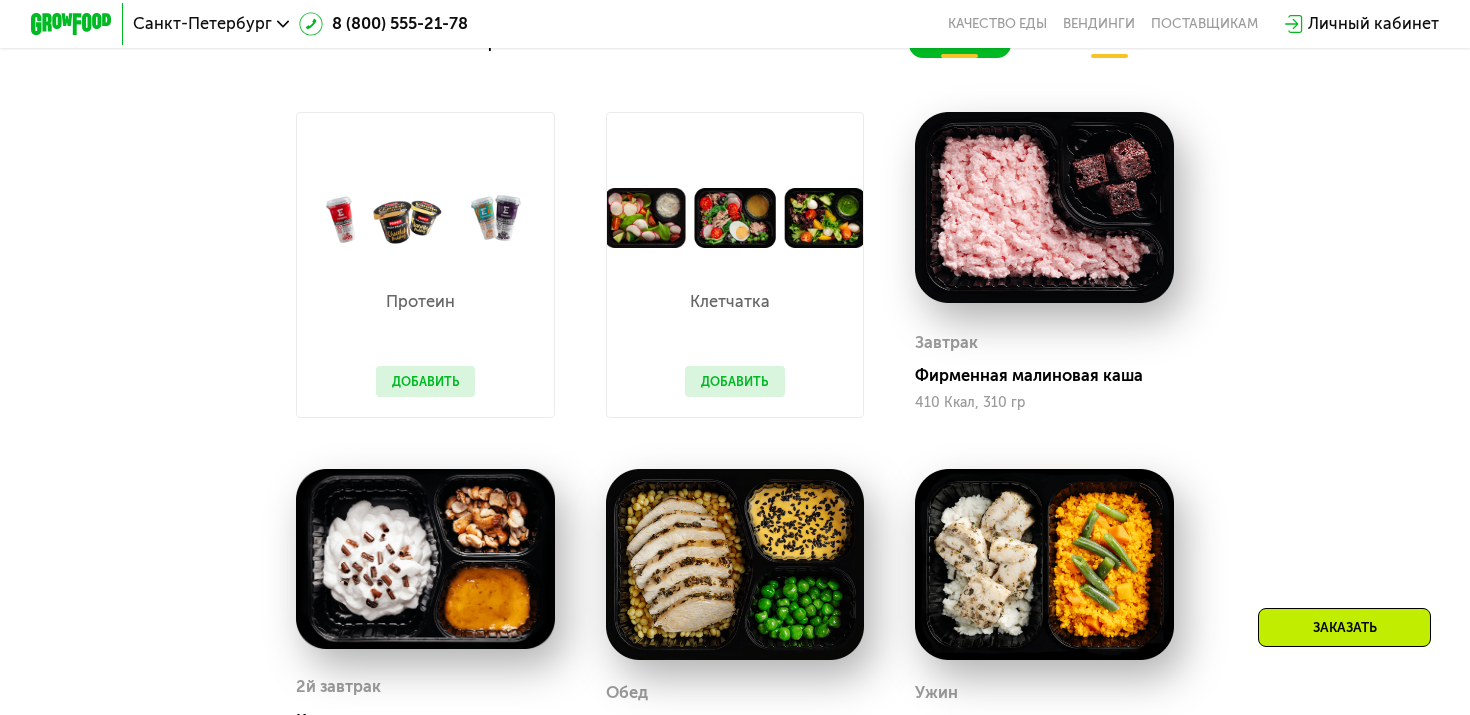 click on "Добавить" at bounding box center [426, 381] 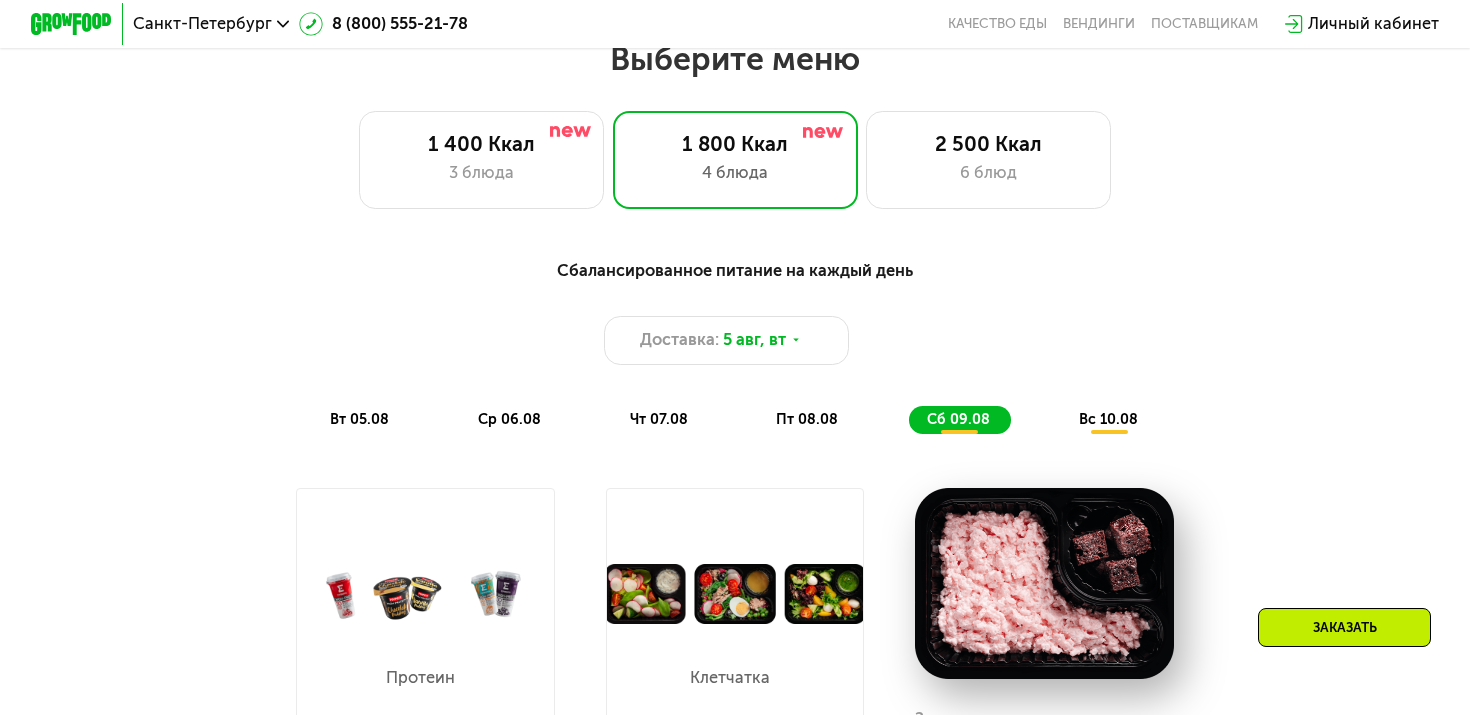 scroll, scrollTop: 886, scrollLeft: 0, axis: vertical 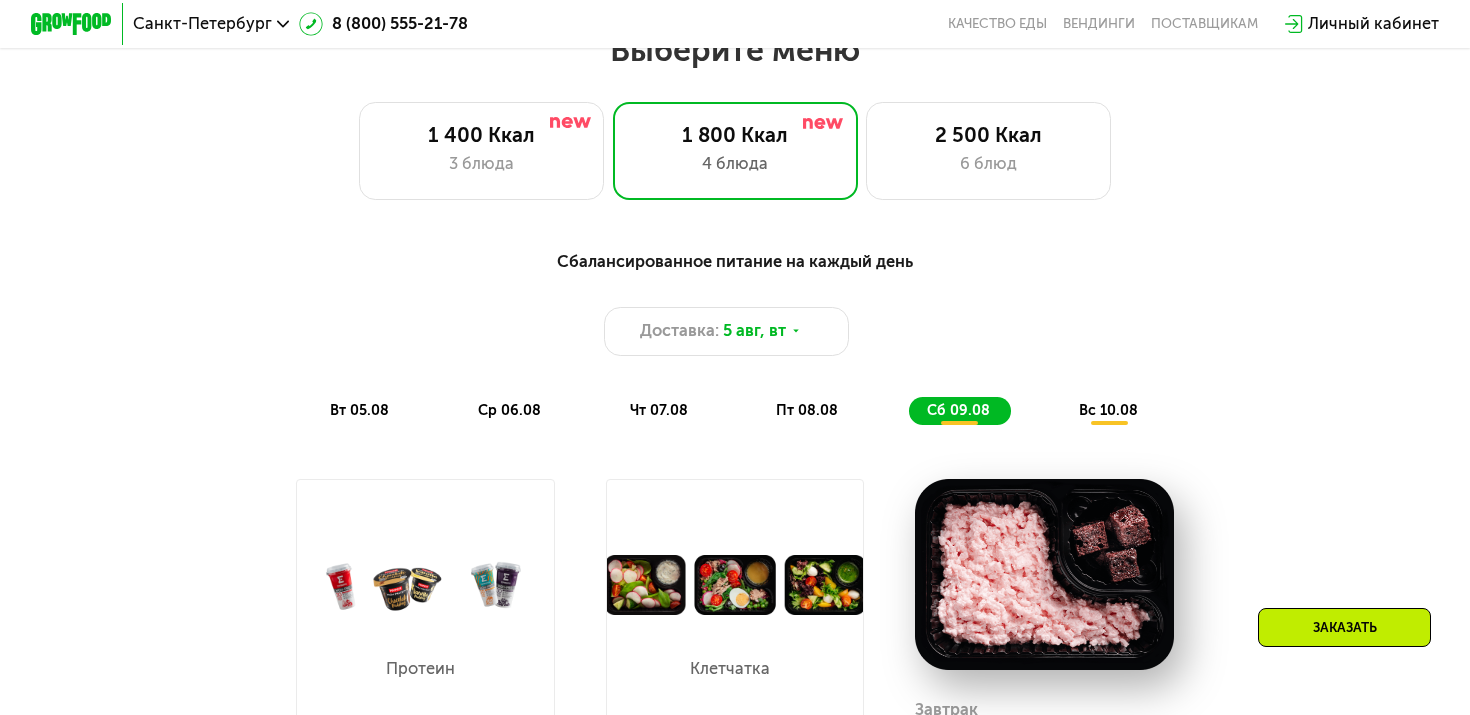 click on "вт 05.08" at bounding box center (359, 410) 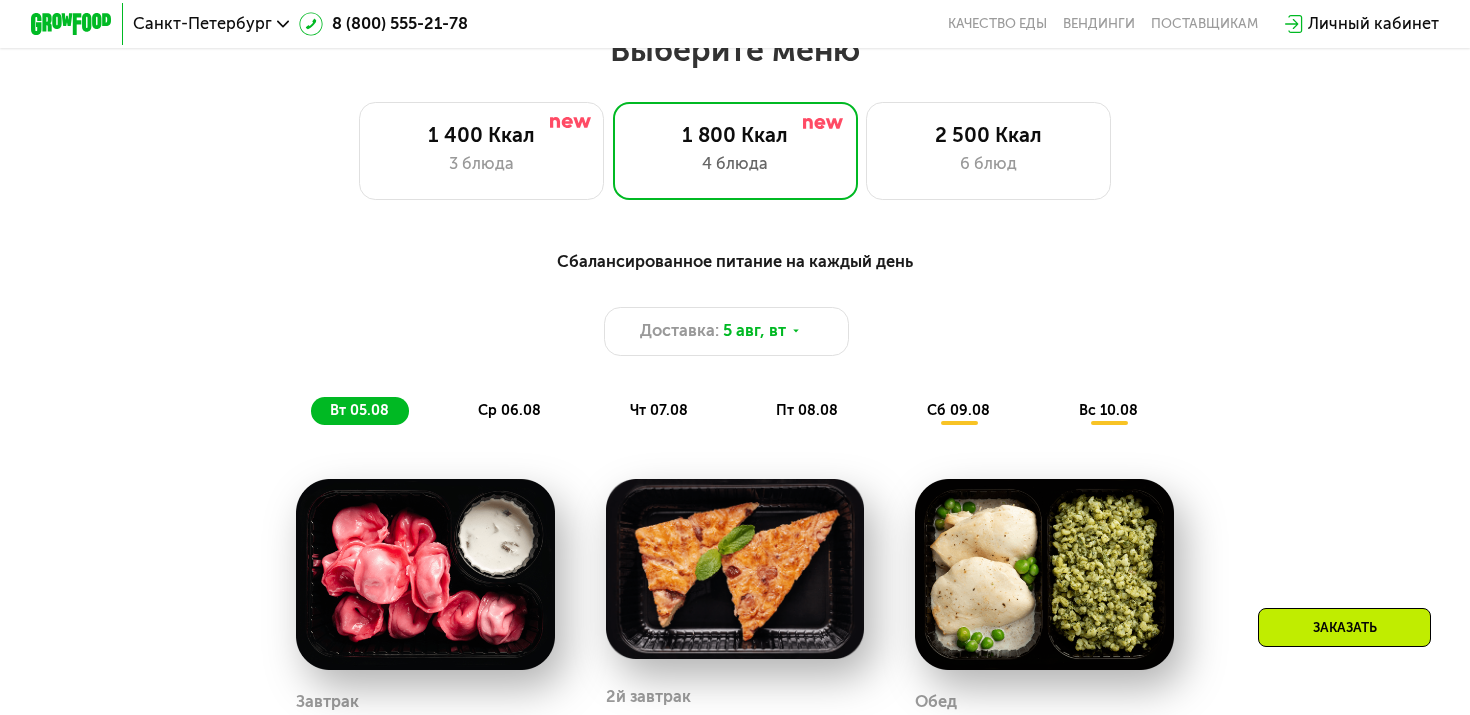 click on "Сбалансированное питание на каждый день Доставка: 5 [DATE], [DAY] [DATE], [DAY] [DATE], [DAY] [DATE], [DAY] [DATE], [DAY] [DATE], [DAY] [DATE], [DAY]" at bounding box center [734, 336] 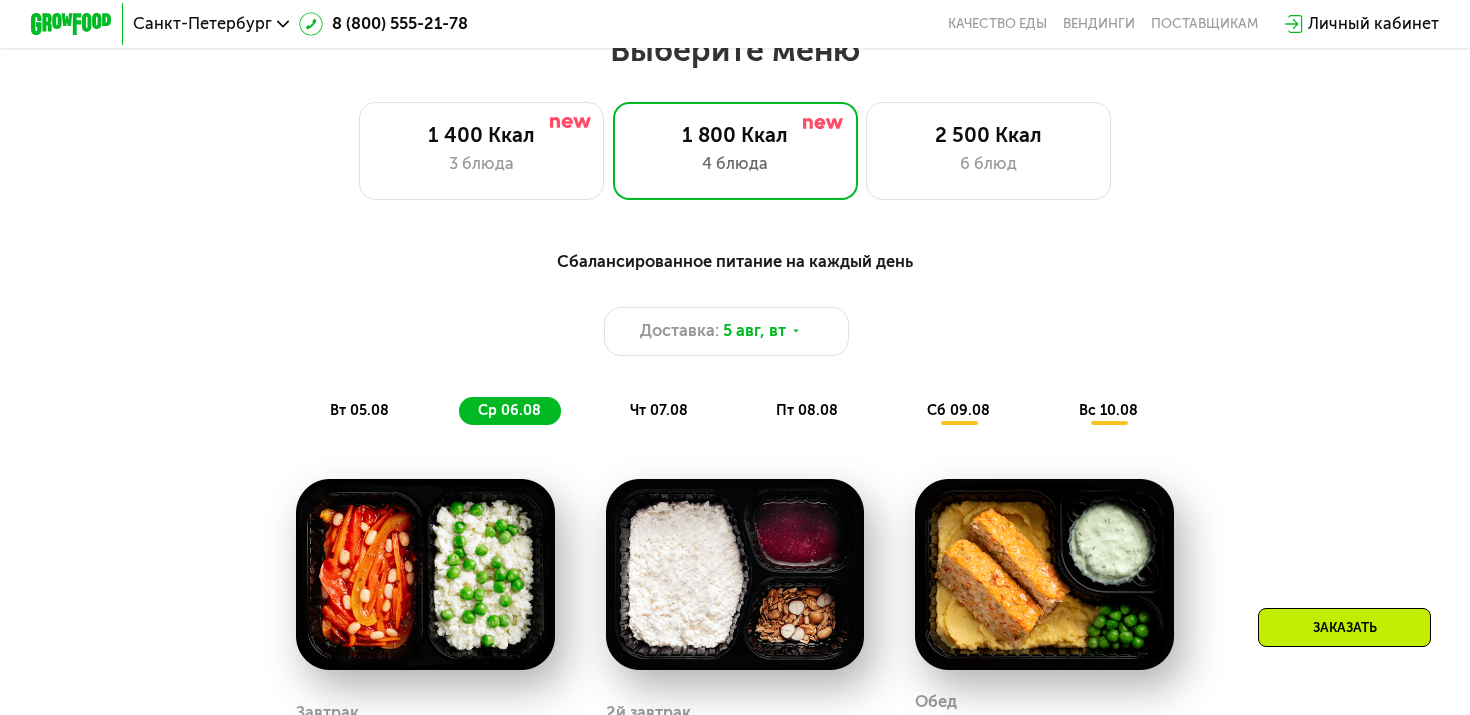 click on "Сбалансированное питание на каждый день Доставка: 5 [DATE], [DAY] [DATE], [DAY] [DATE], [DAY] [DATE], [DAY] [DATE], [DAY] [DATE], [DAY] [DATE], [DAY]" at bounding box center [734, 336] 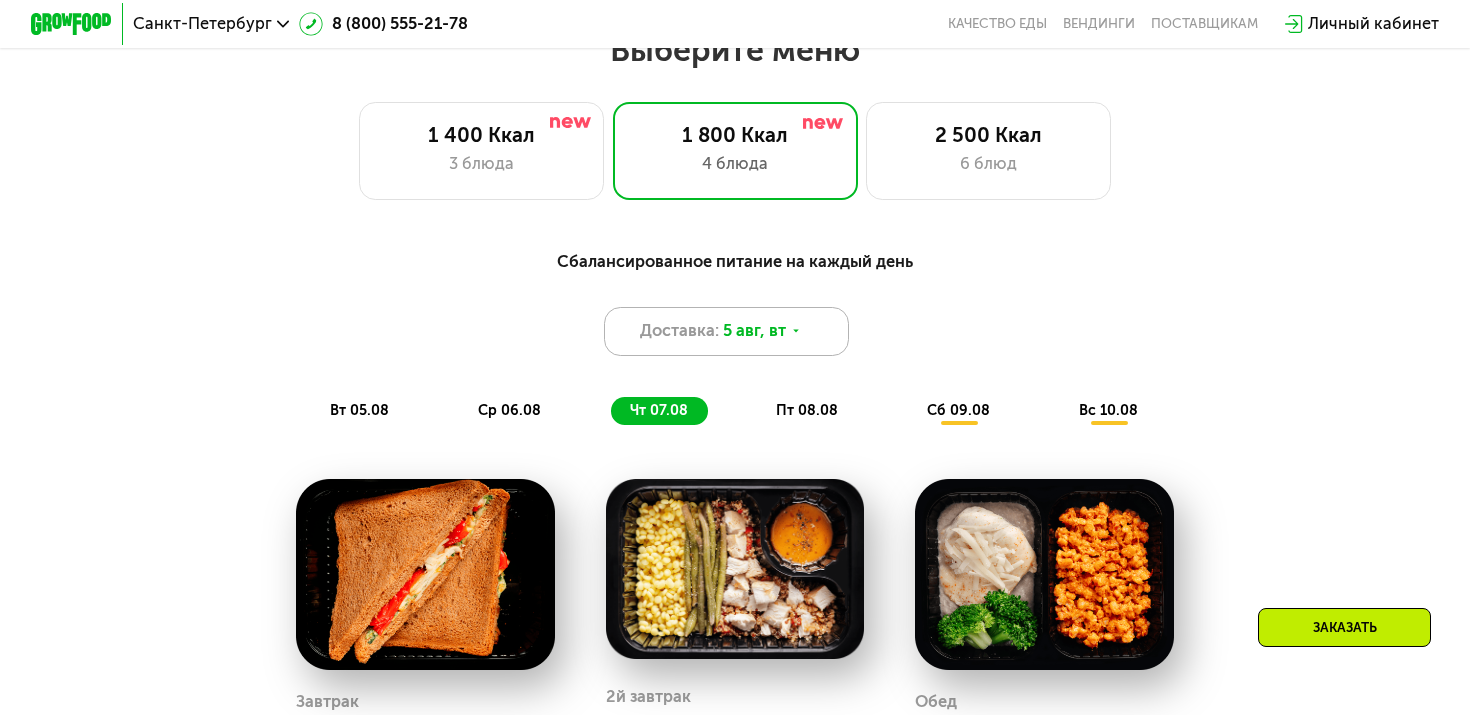 click 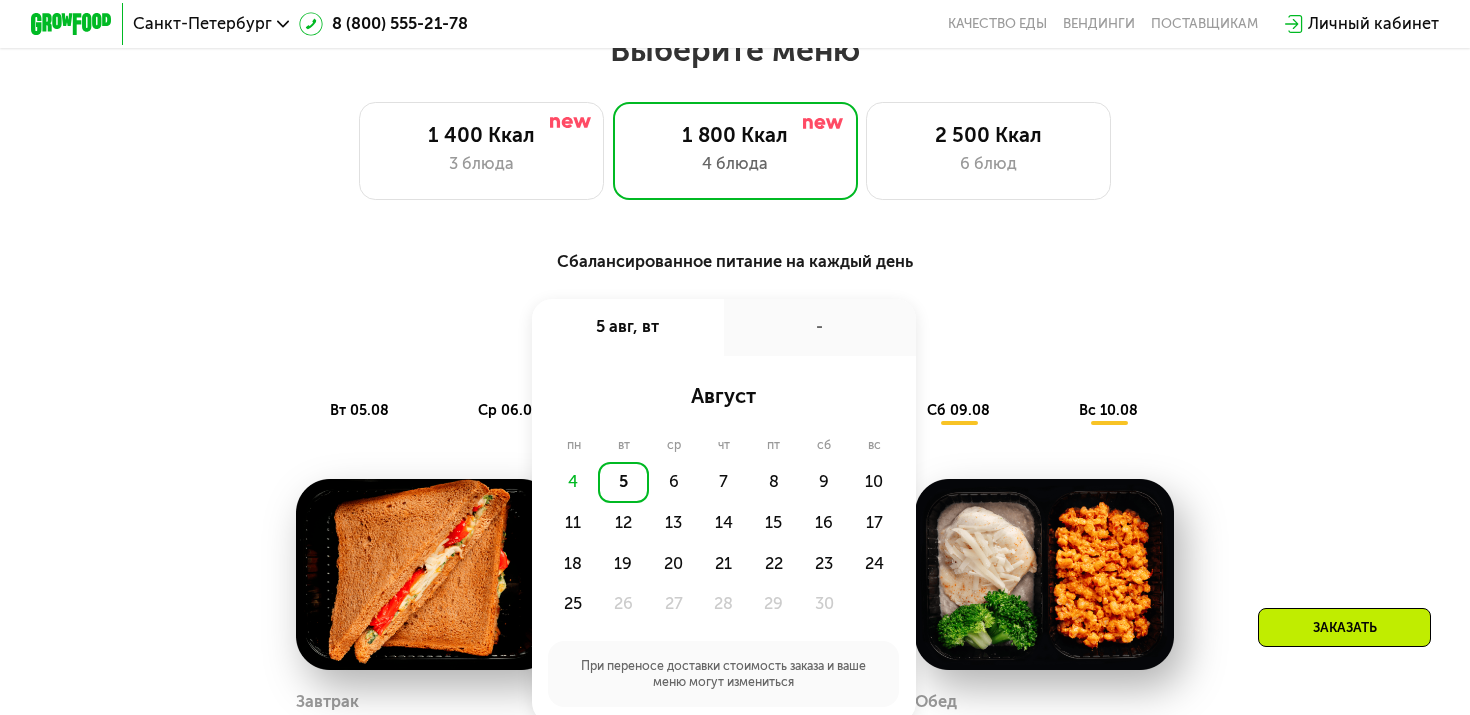 click on "-" at bounding box center [820, 327] 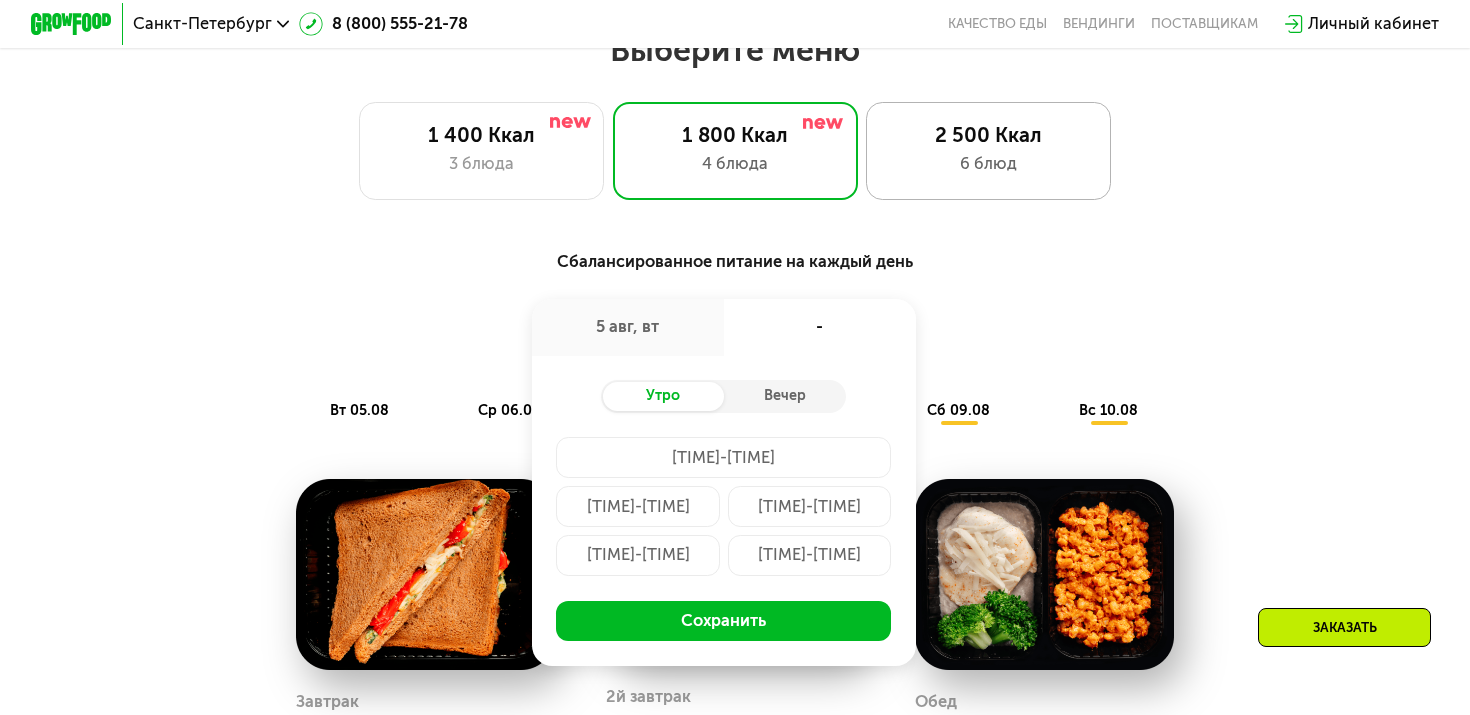 click on "2 500 Ккал 6 блюд" 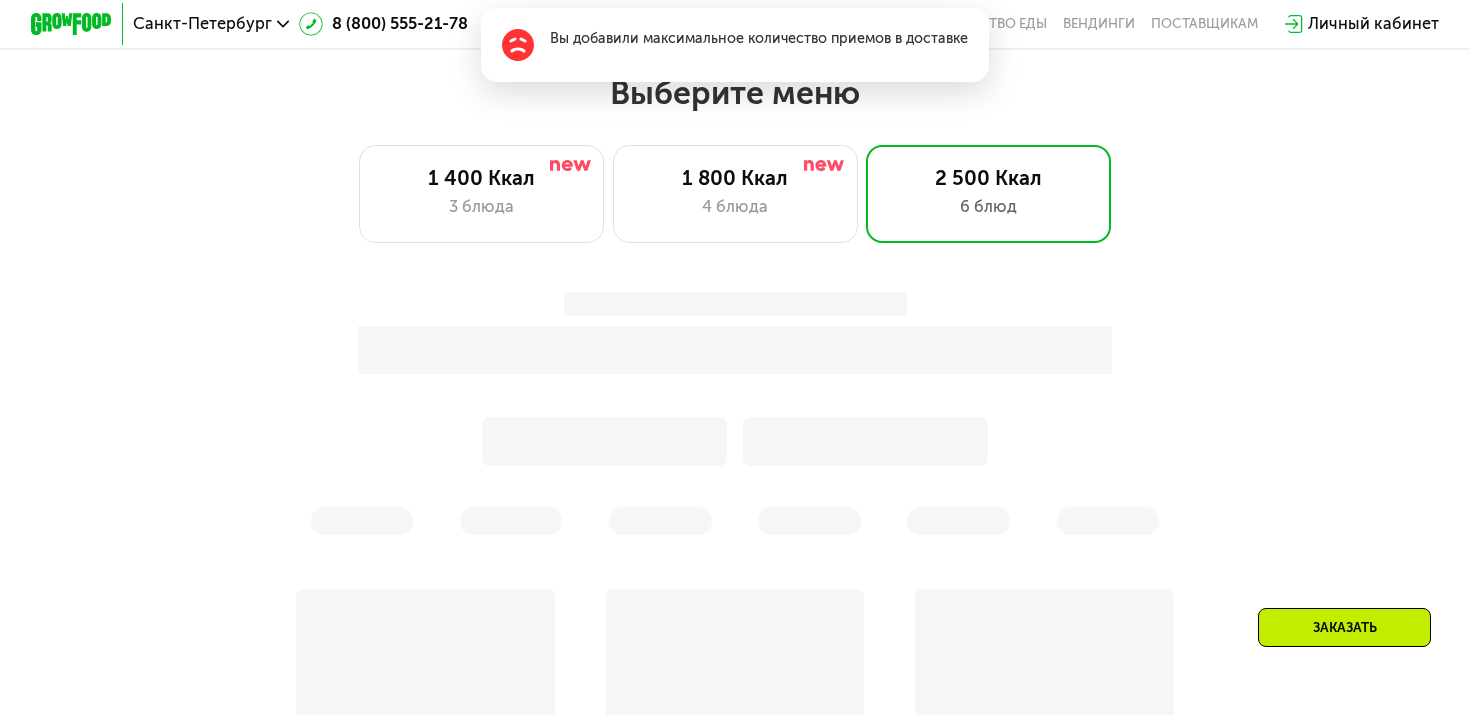 scroll, scrollTop: 553, scrollLeft: 0, axis: vertical 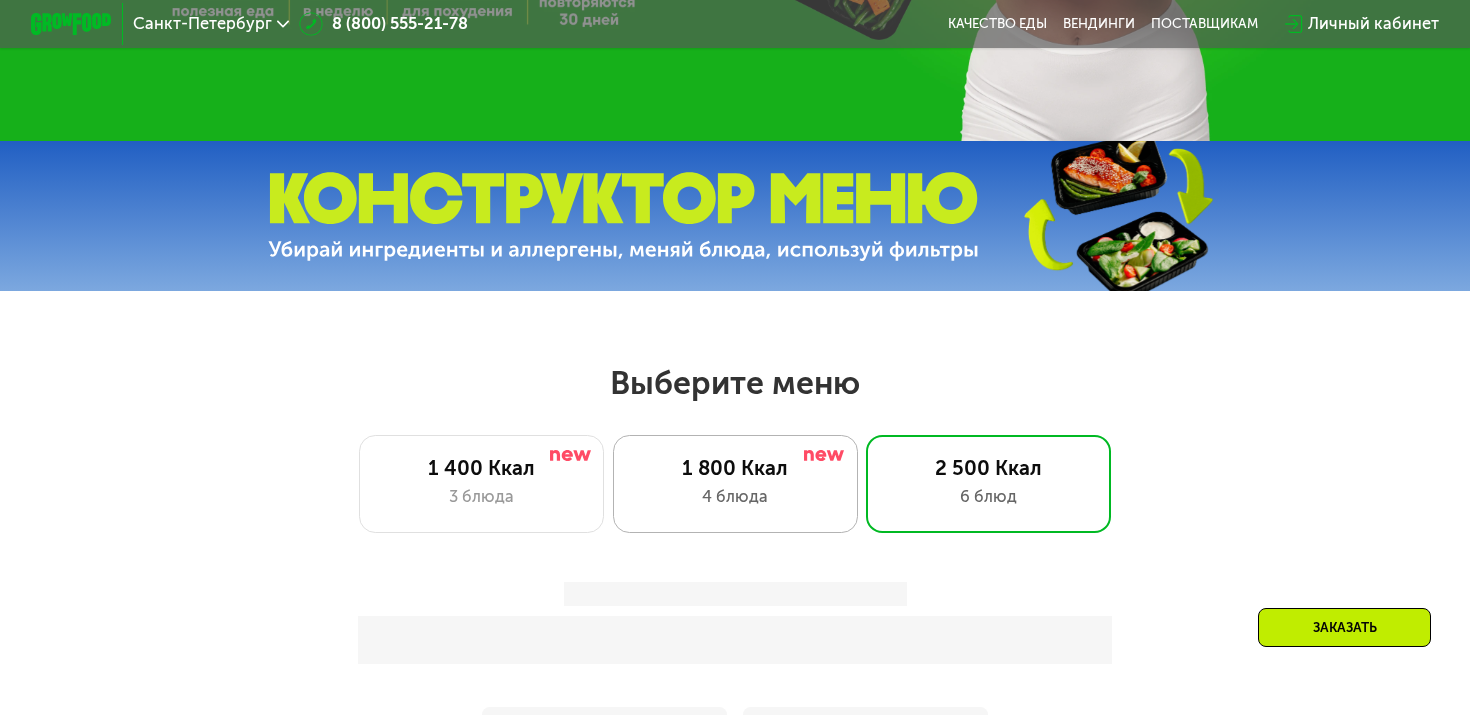 click on "4 блюда" at bounding box center [735, 497] 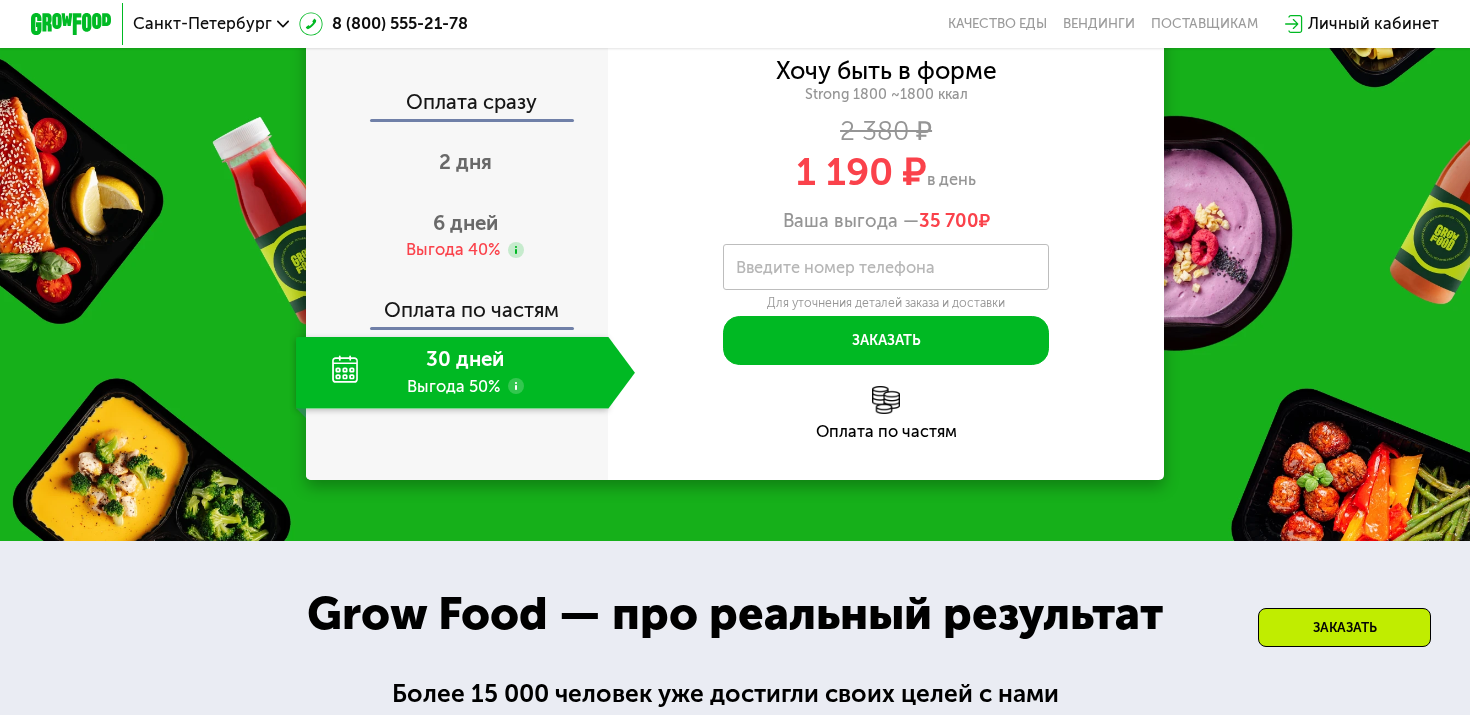 scroll, scrollTop: 2236, scrollLeft: 0, axis: vertical 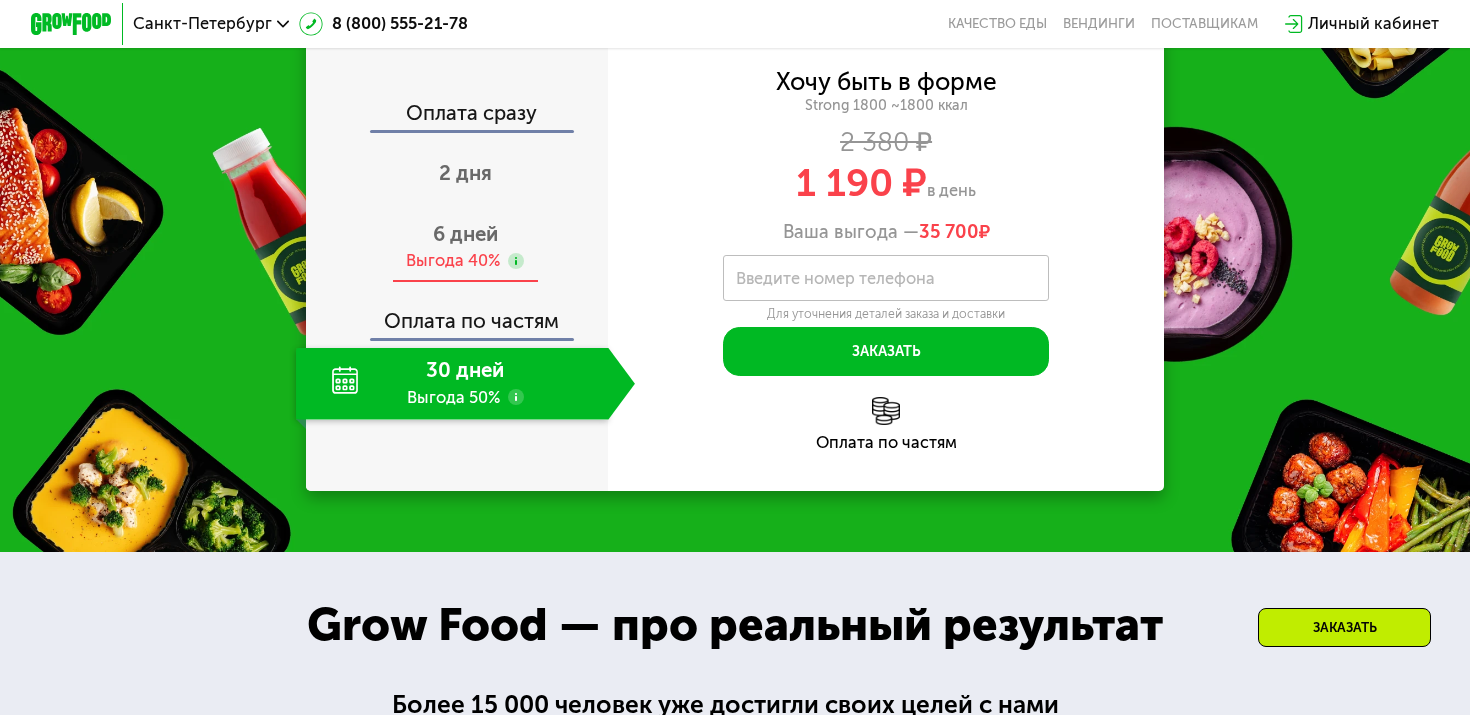 click on "6 дней" at bounding box center (465, 234) 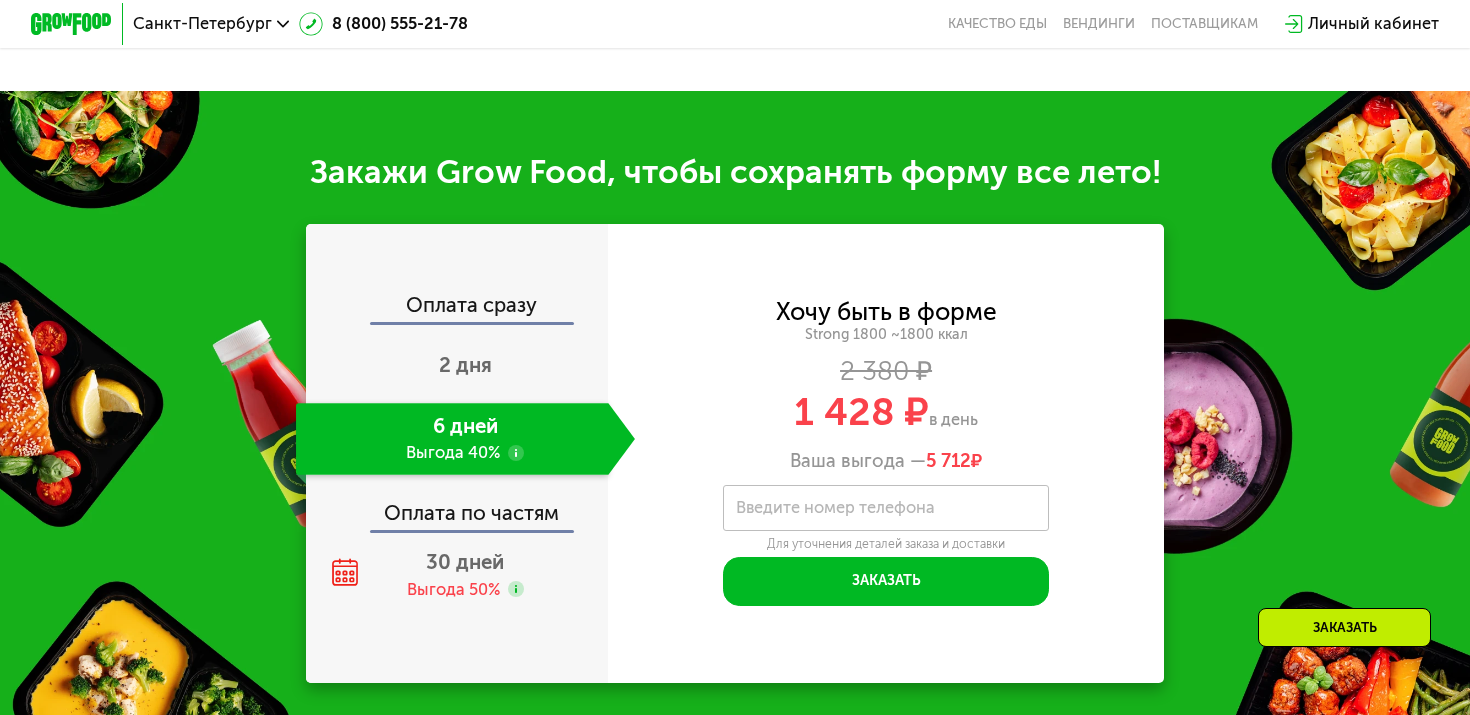 scroll, scrollTop: 2042, scrollLeft: 0, axis: vertical 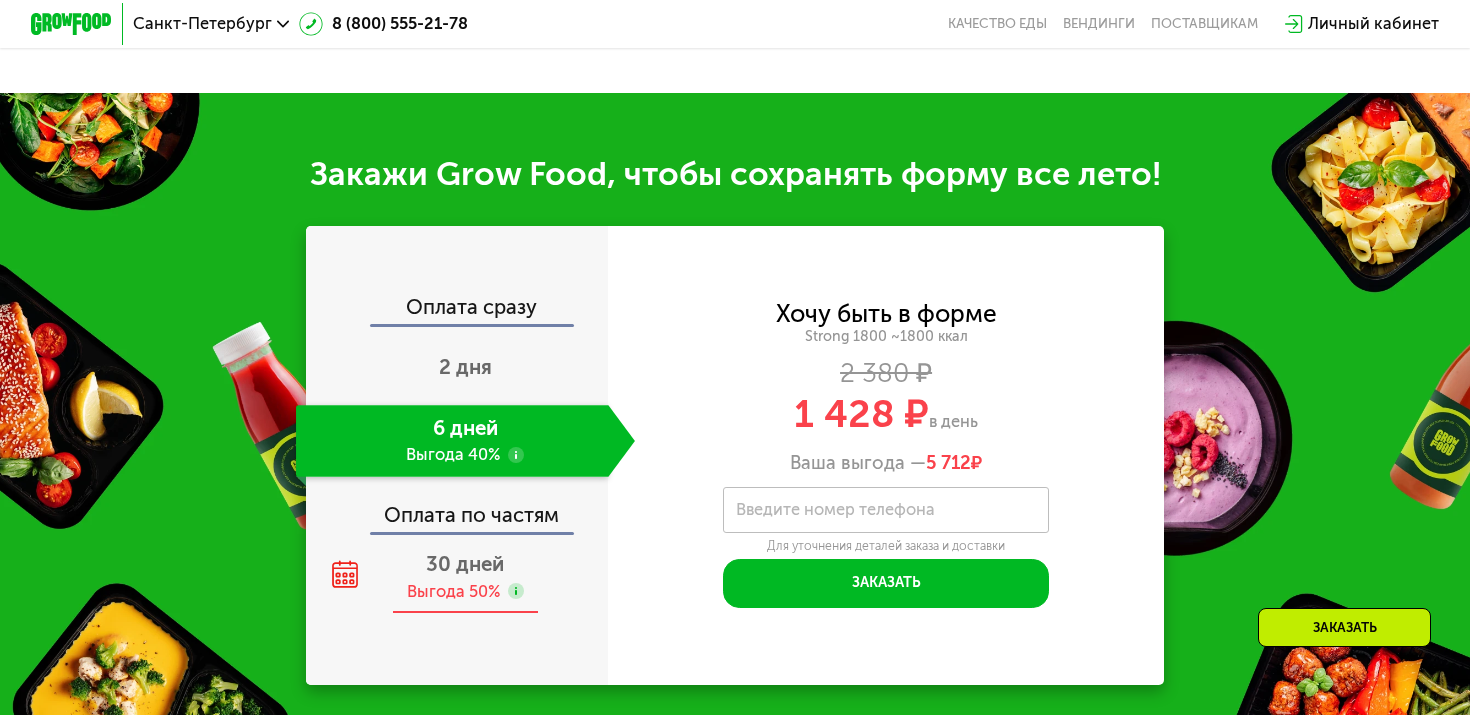 click on "Выгода 50%" at bounding box center [453, 592] 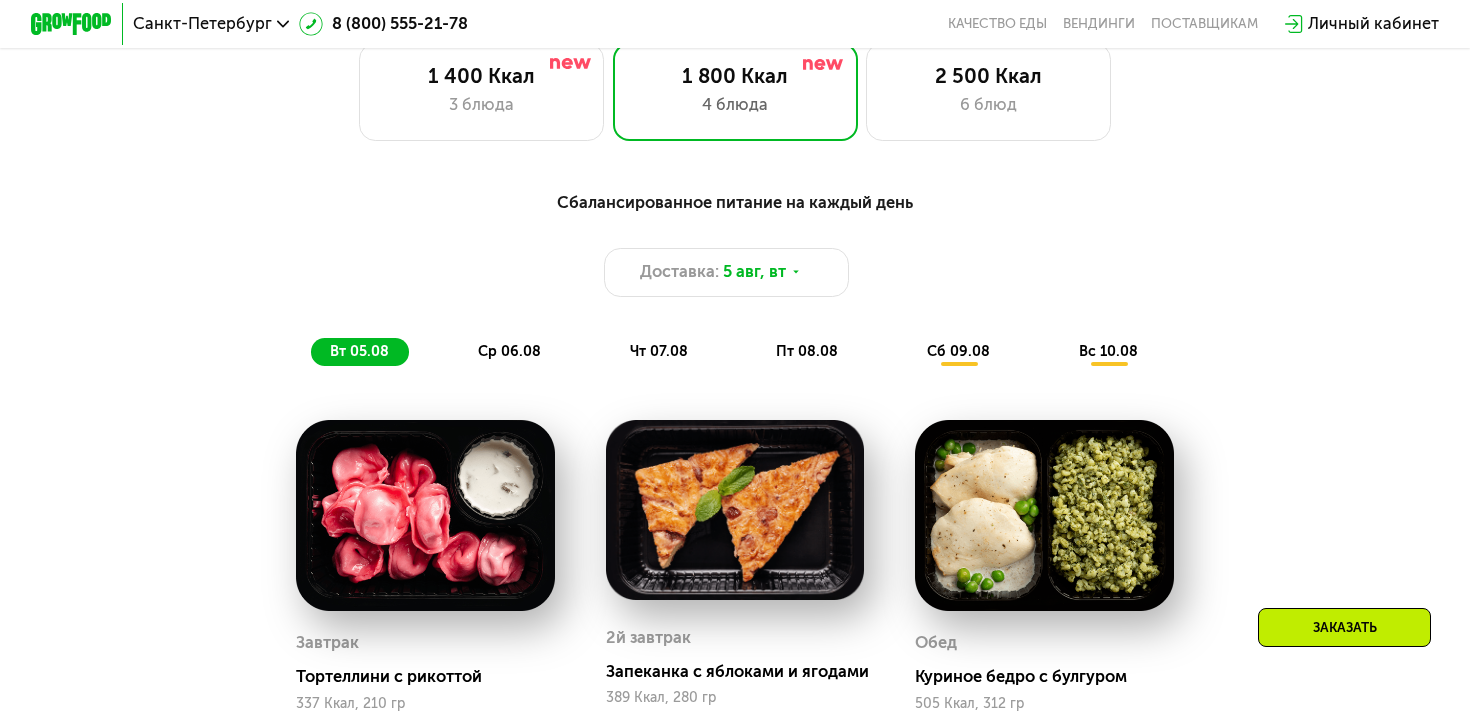 scroll, scrollTop: 919, scrollLeft: 0, axis: vertical 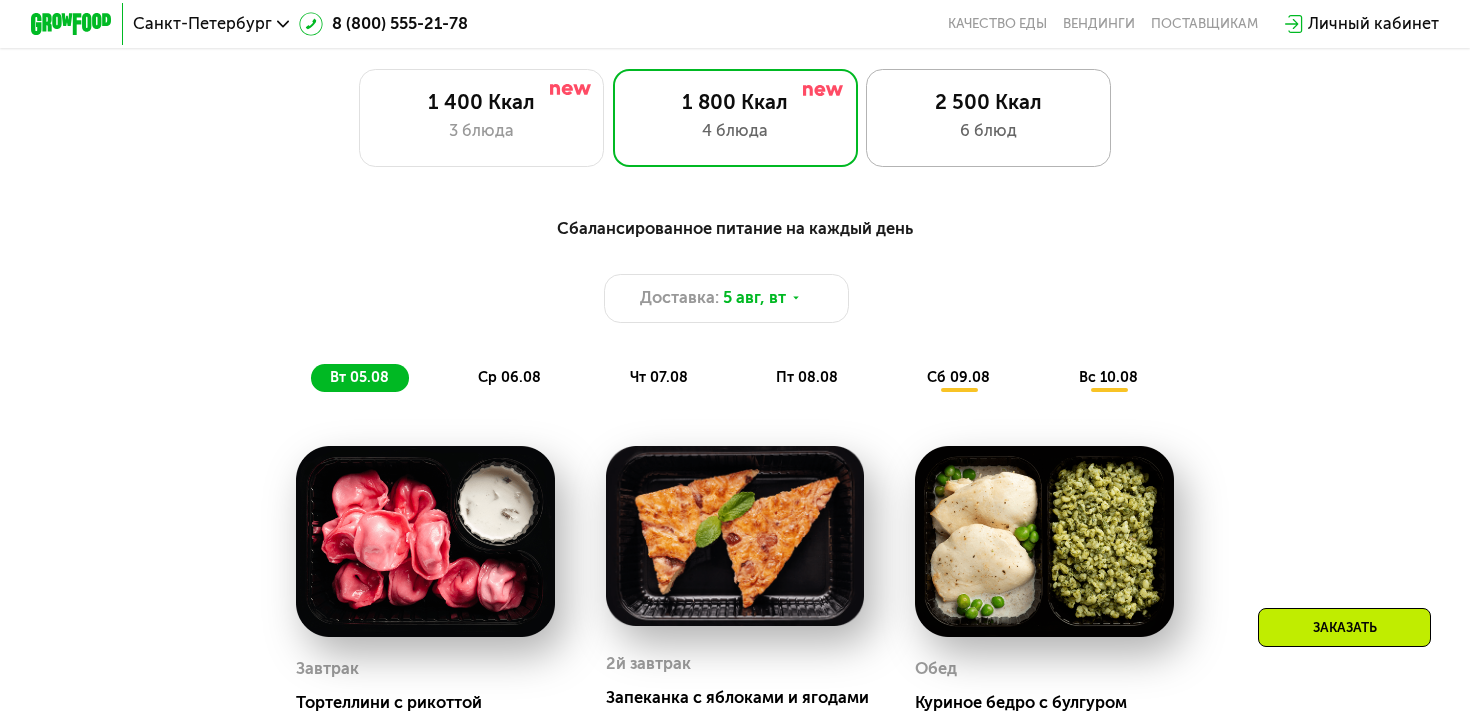 click on "6 блюд" at bounding box center (988, 131) 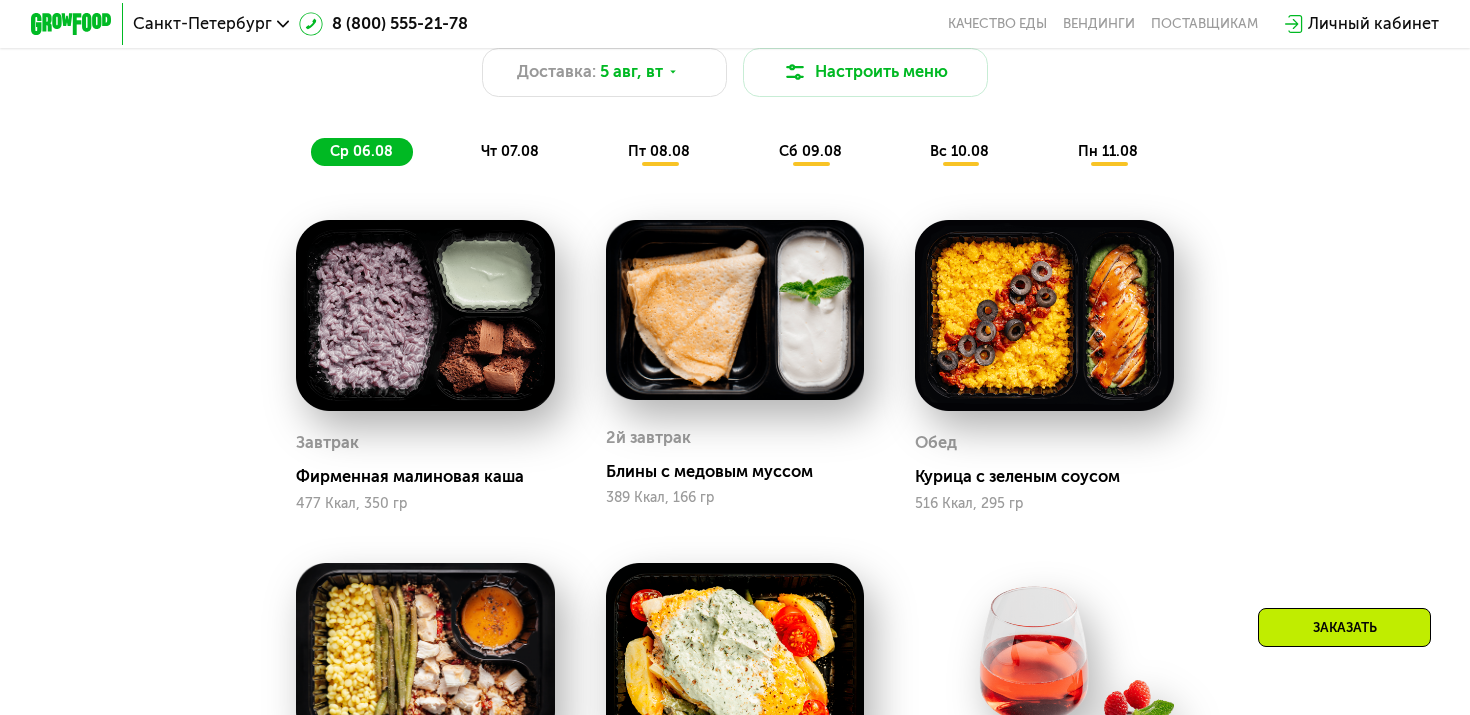 scroll, scrollTop: 1141, scrollLeft: 0, axis: vertical 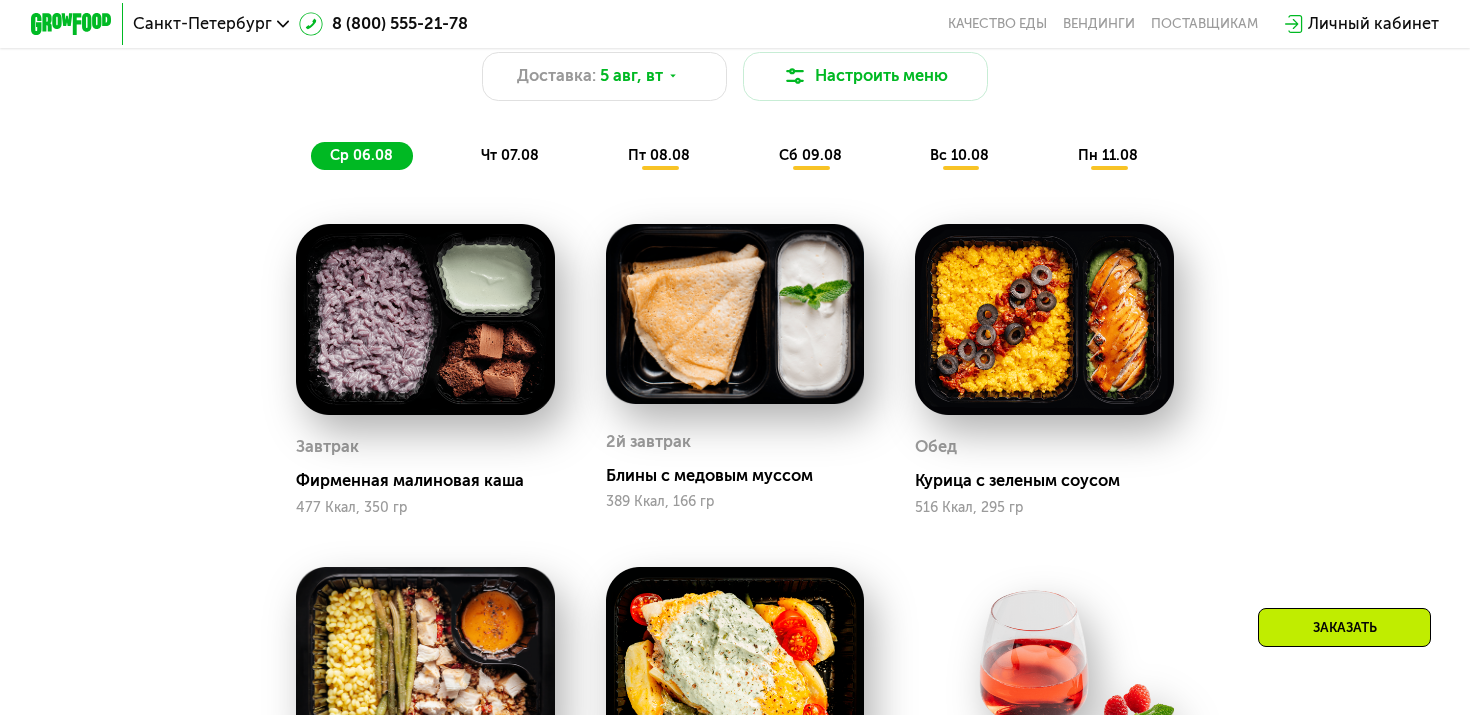 click on "чт 07.08" at bounding box center (510, 155) 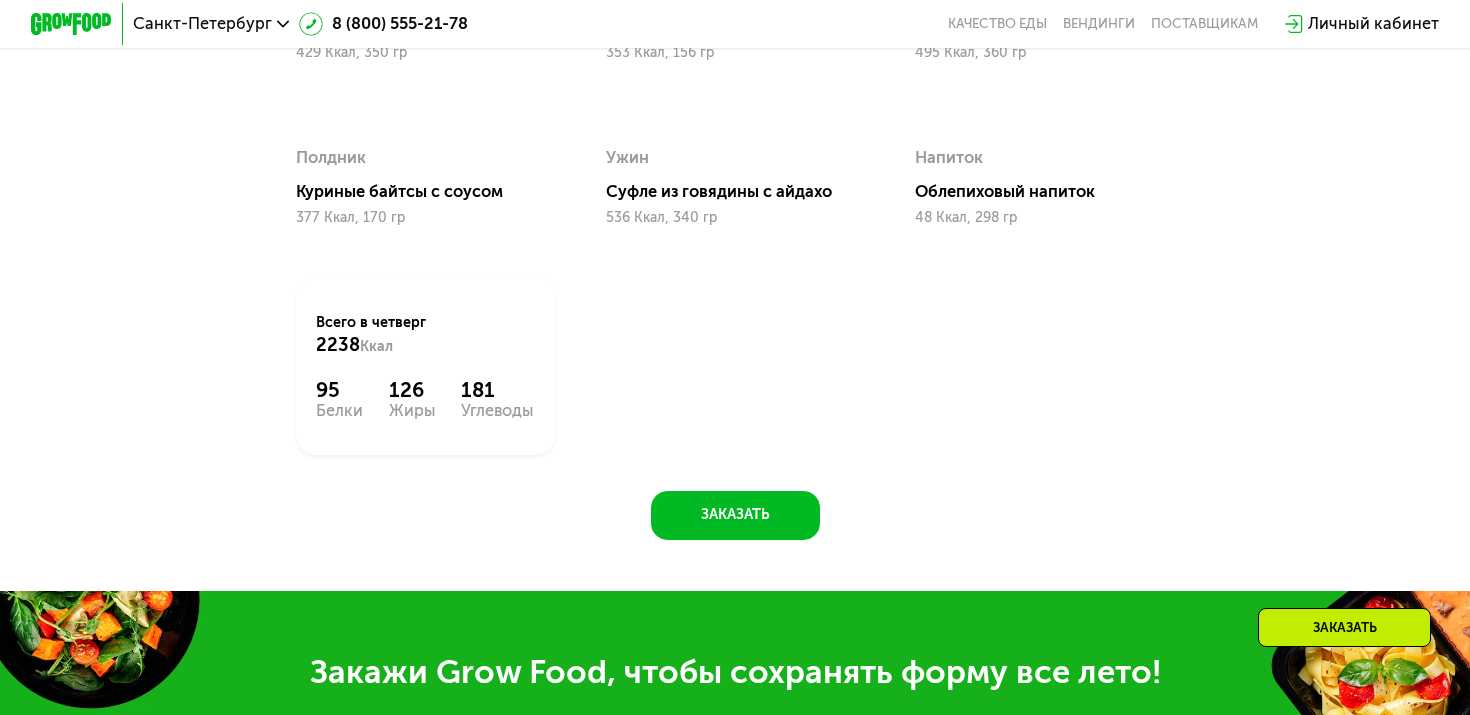 scroll, scrollTop: 1448, scrollLeft: 0, axis: vertical 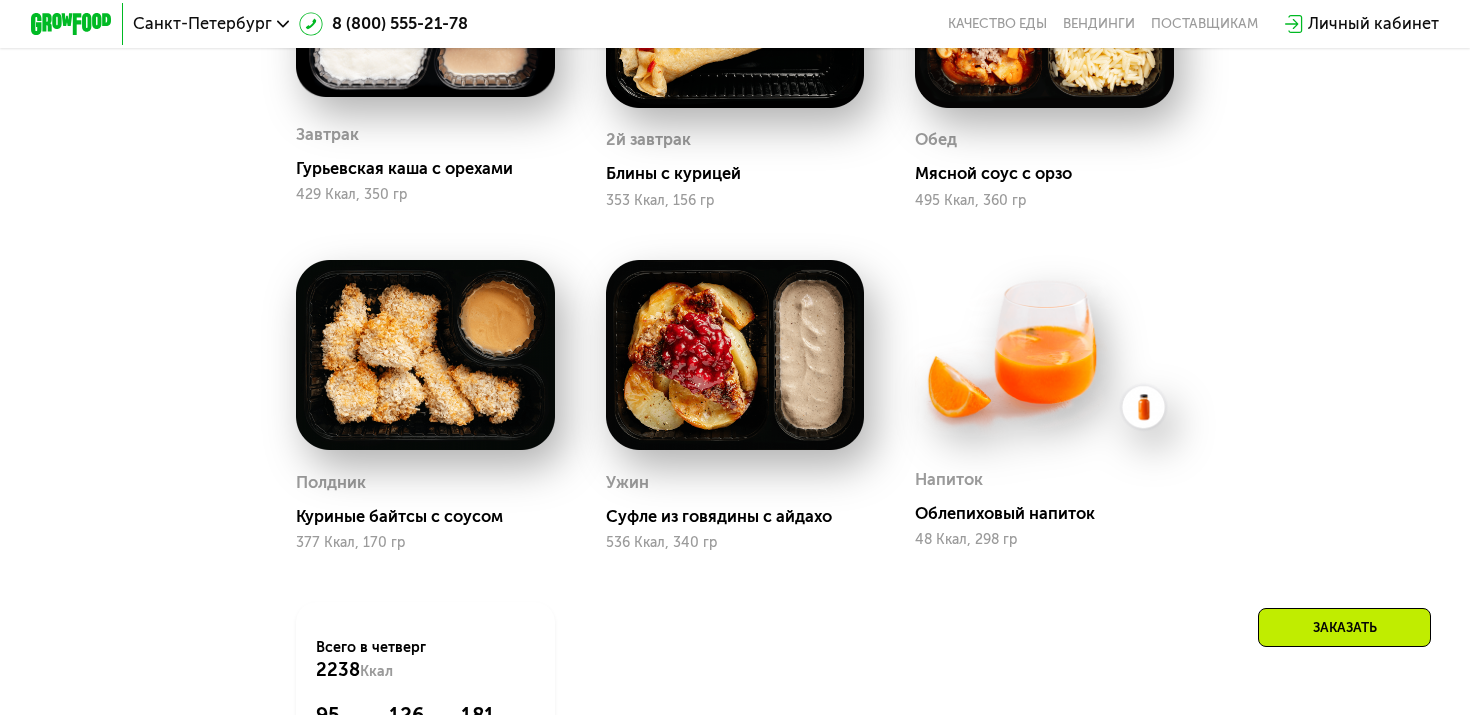 click at bounding box center [1044, 352] 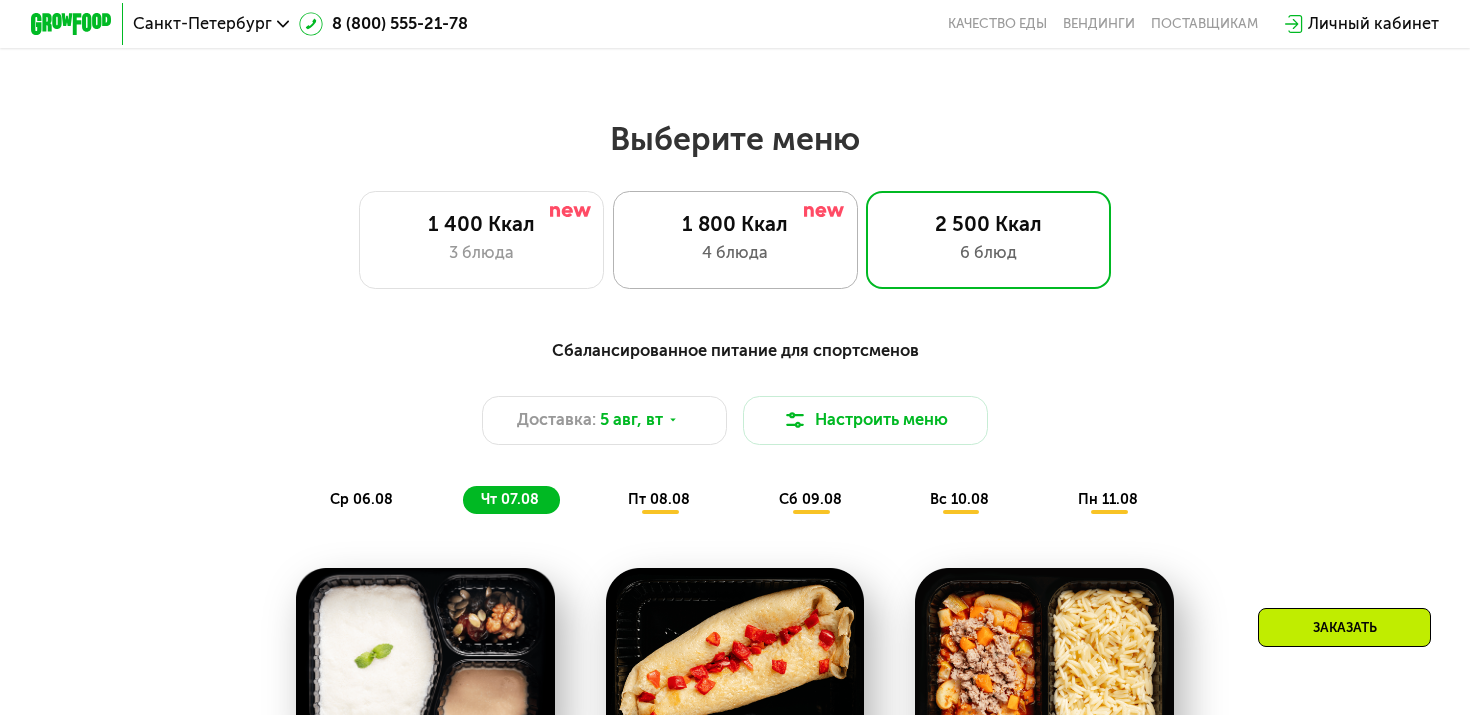 click on "1 800 Ккал" at bounding box center (735, 224) 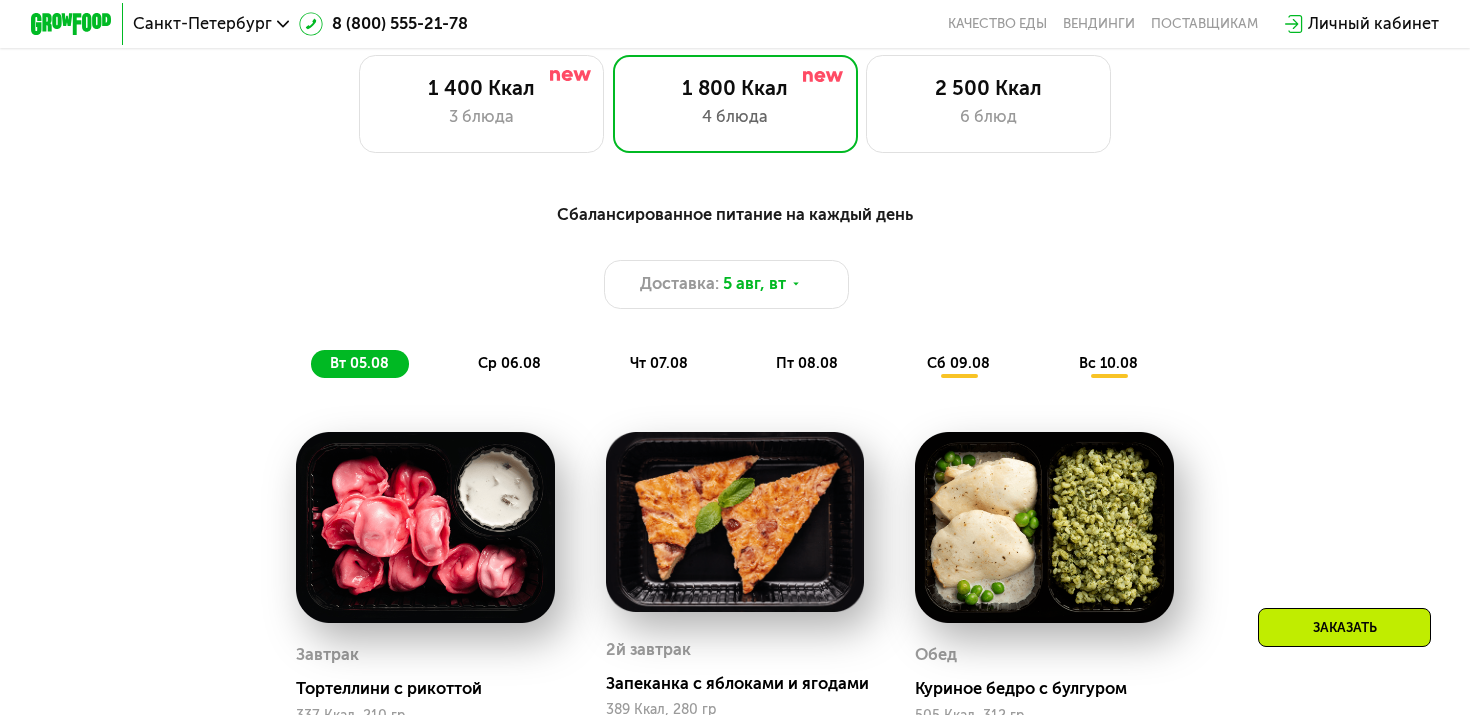 scroll, scrollTop: 916, scrollLeft: 0, axis: vertical 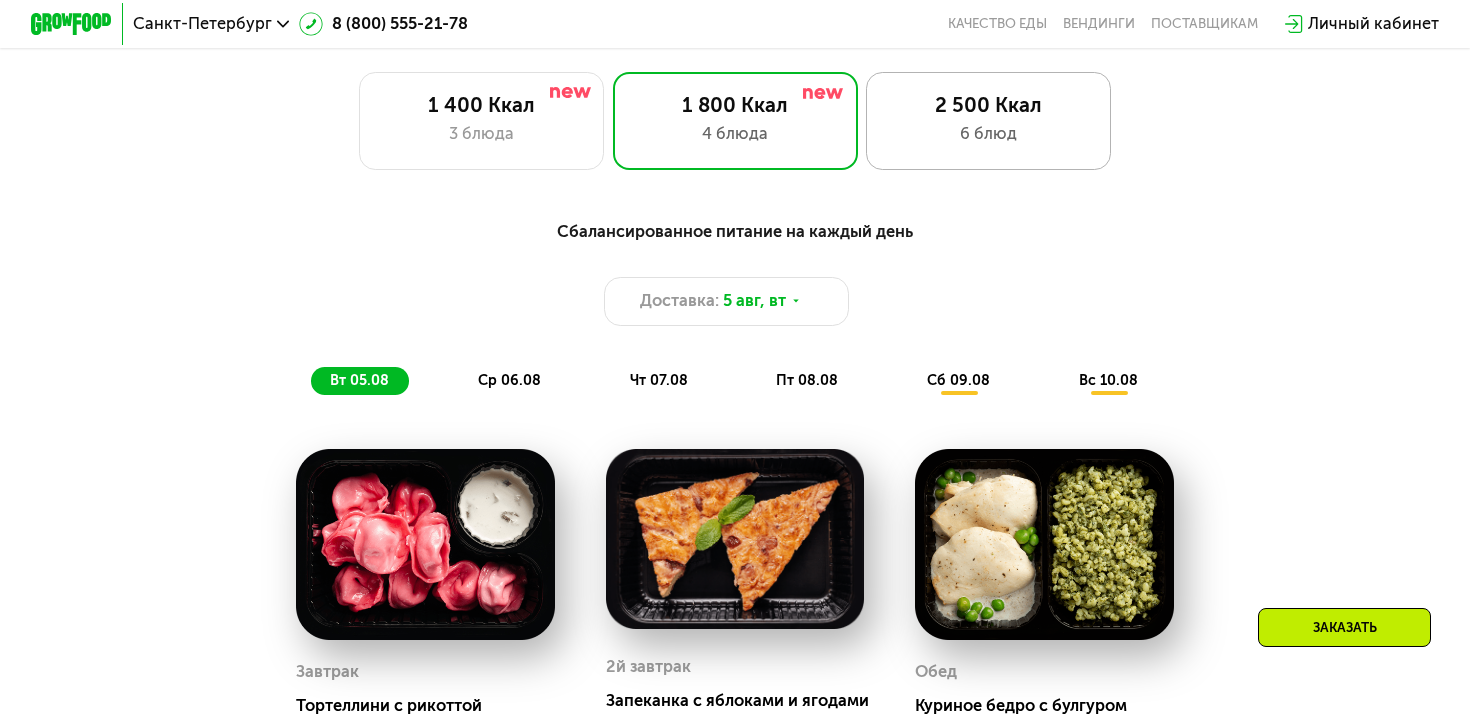 click on "2 500 Ккал 6 блюд" 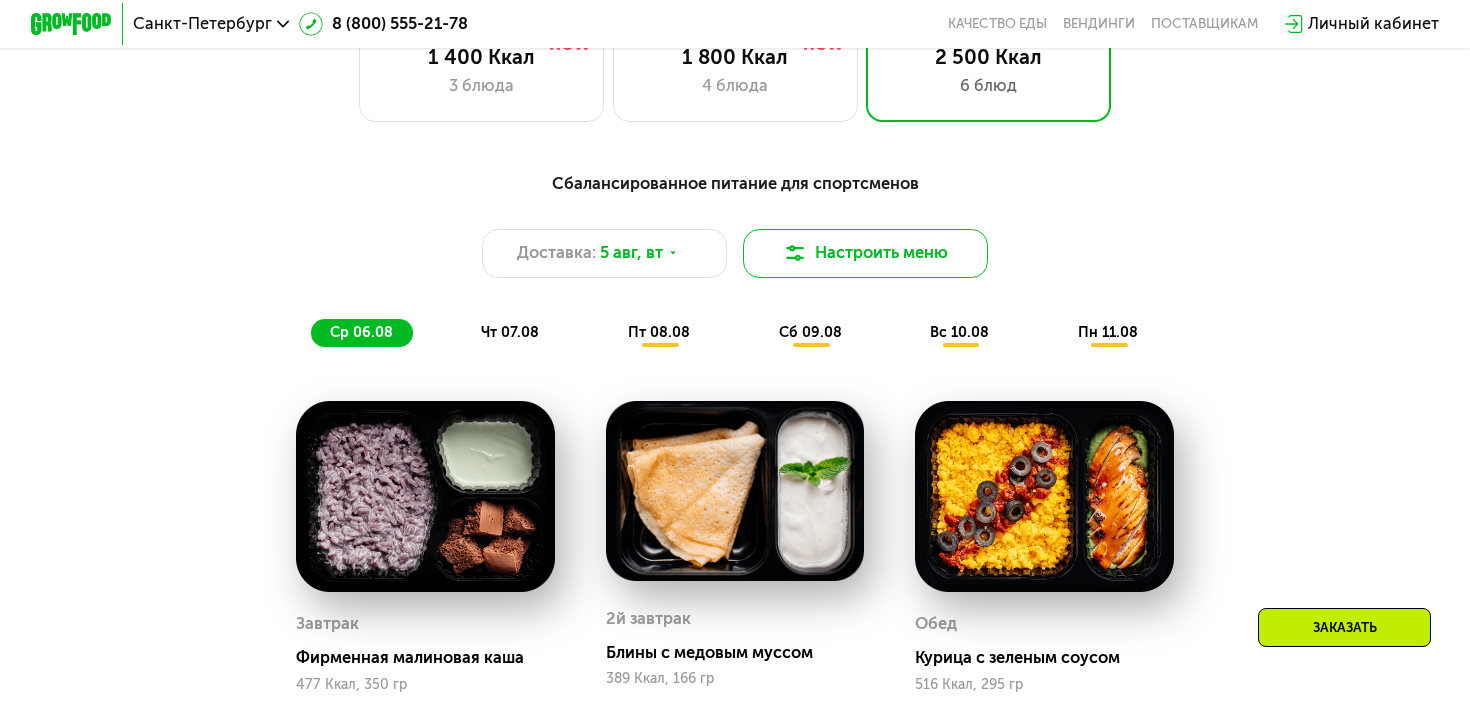 scroll, scrollTop: 965, scrollLeft: 0, axis: vertical 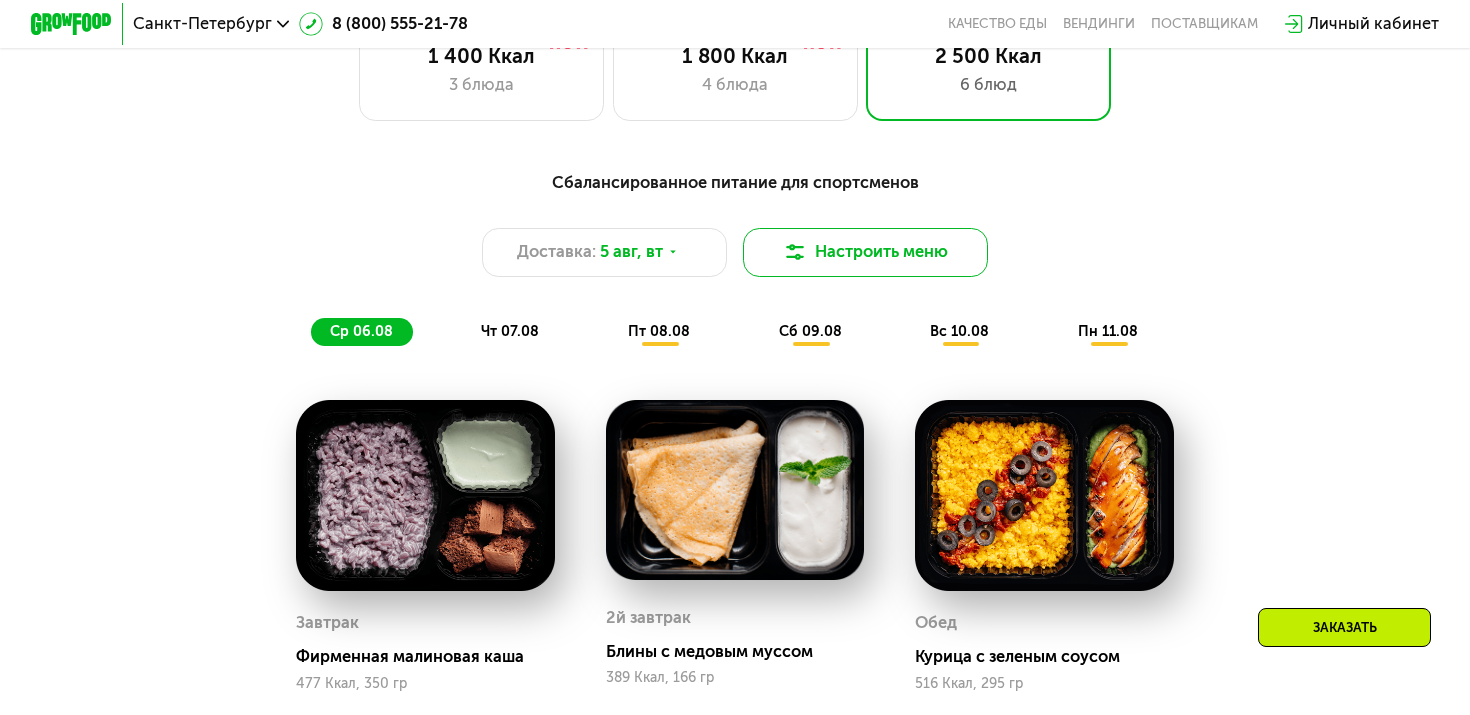 click on "Настроить меню" at bounding box center (865, 252) 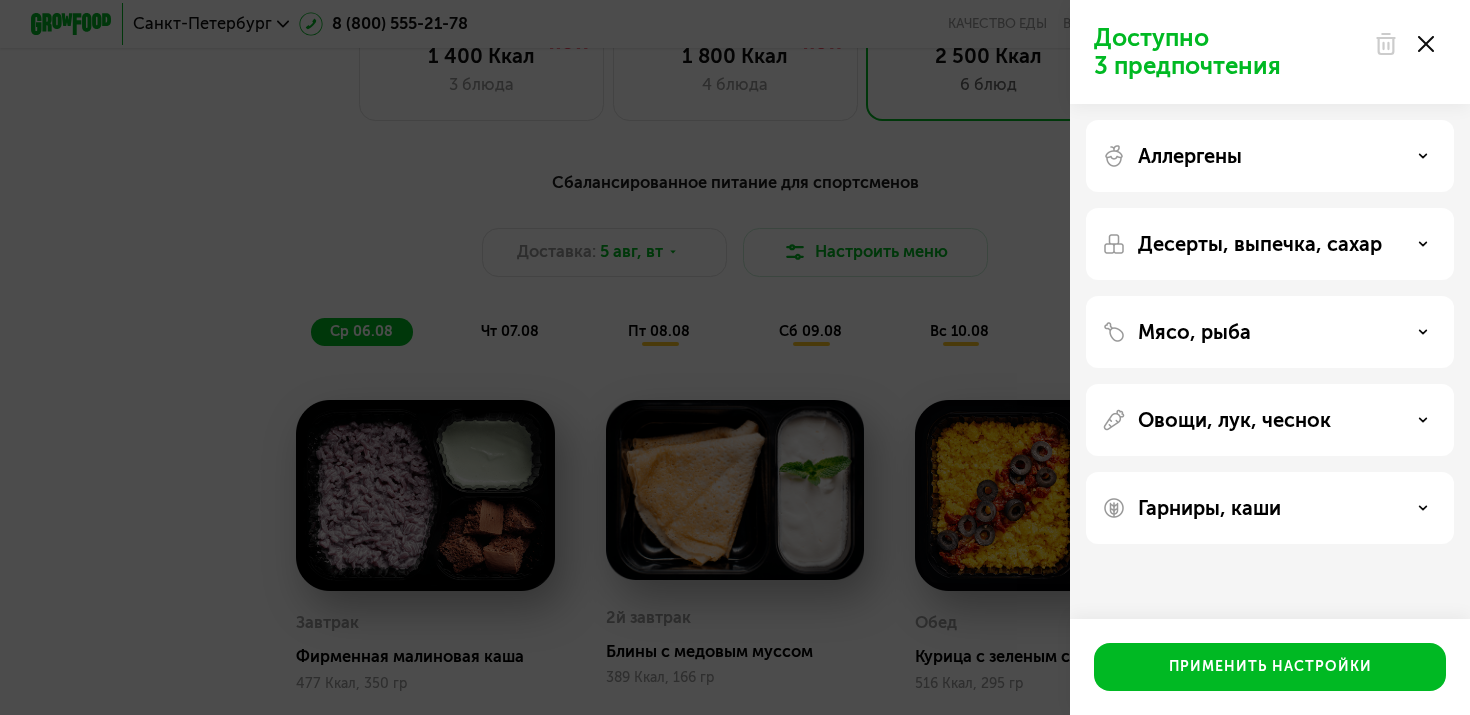 click on "Аллергены" at bounding box center [1270, 156] 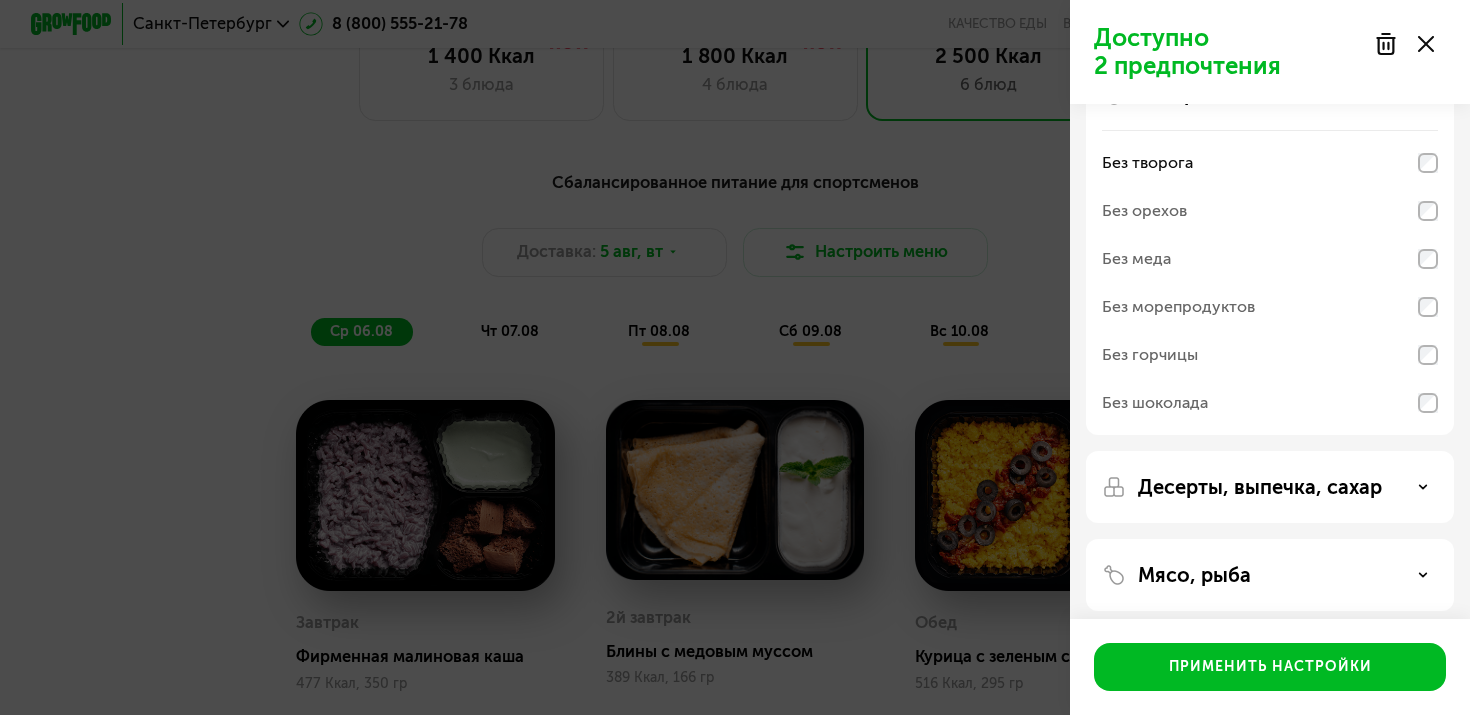 scroll, scrollTop: 138, scrollLeft: 0, axis: vertical 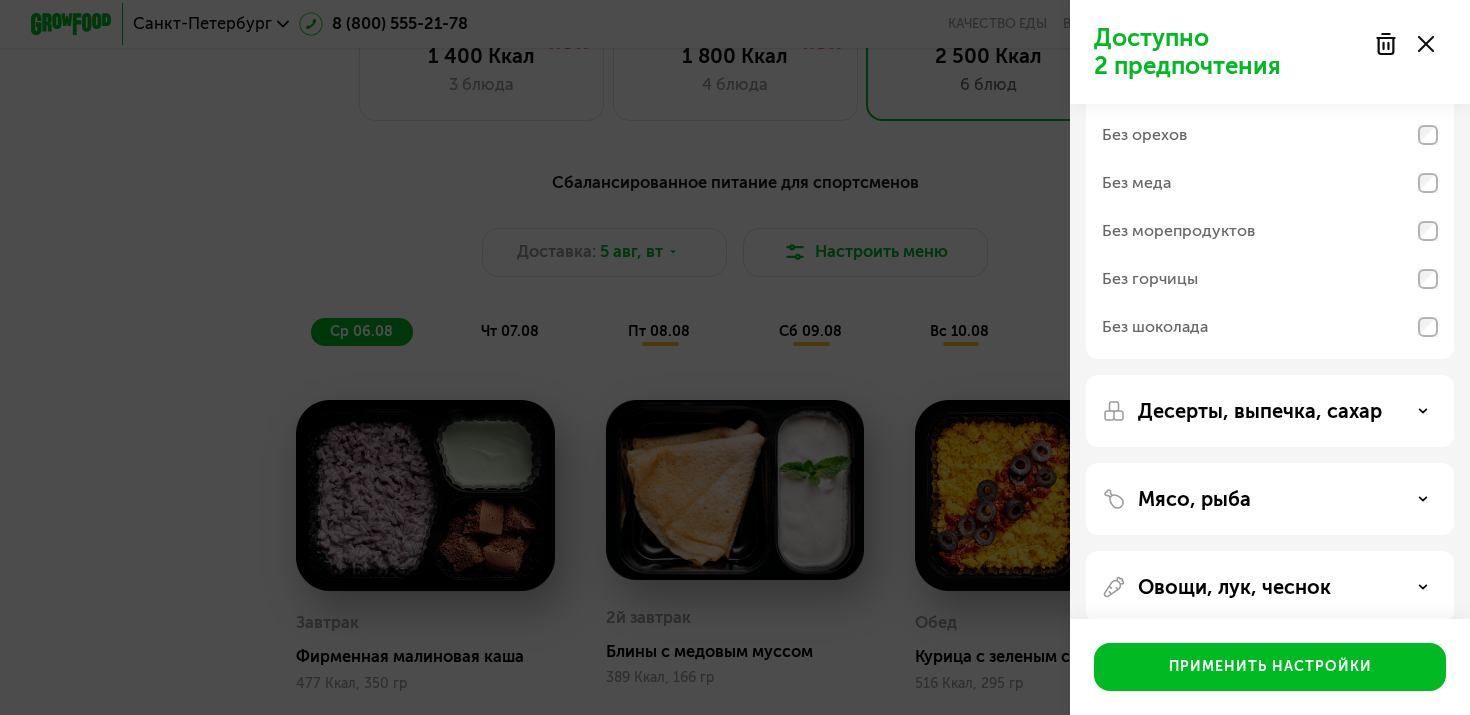 click on "Десерты, выпечка, сахар" at bounding box center (1260, 411) 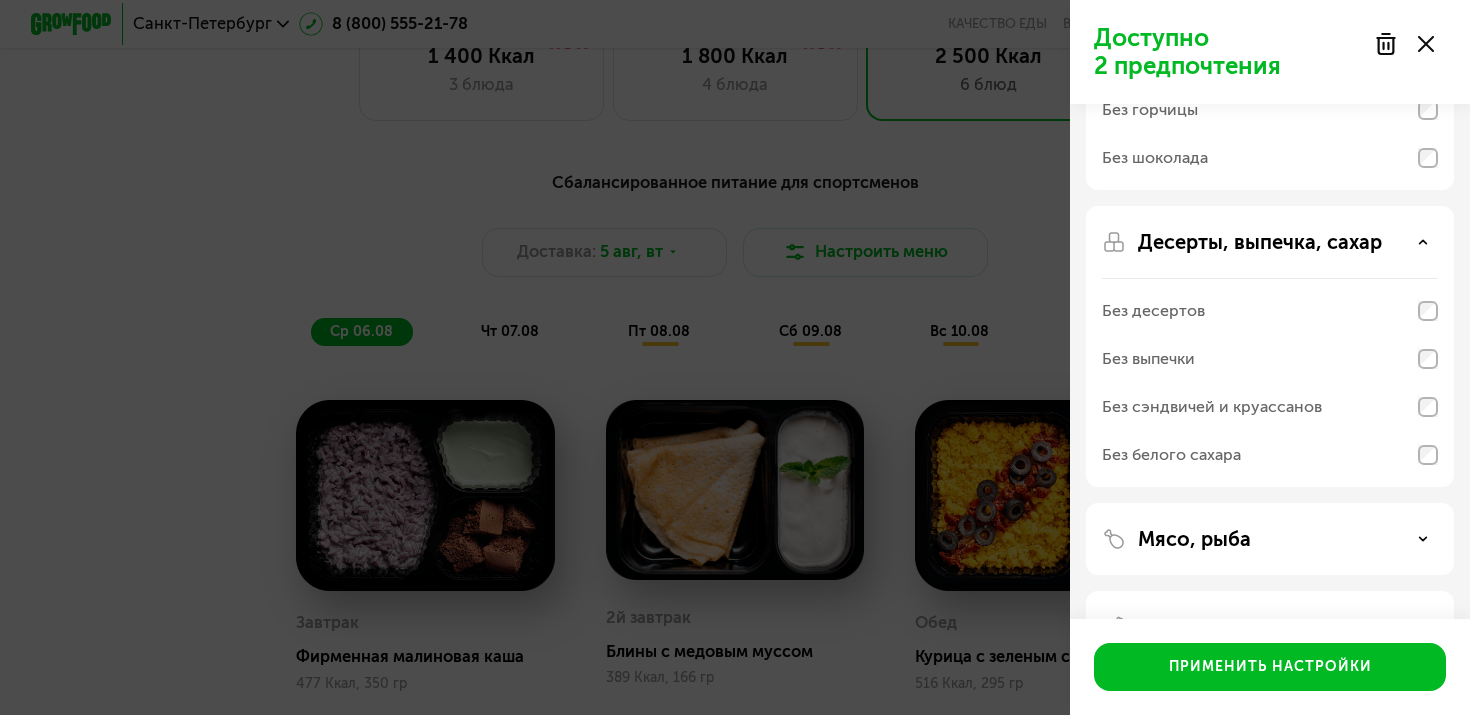 scroll, scrollTop: 323, scrollLeft: 0, axis: vertical 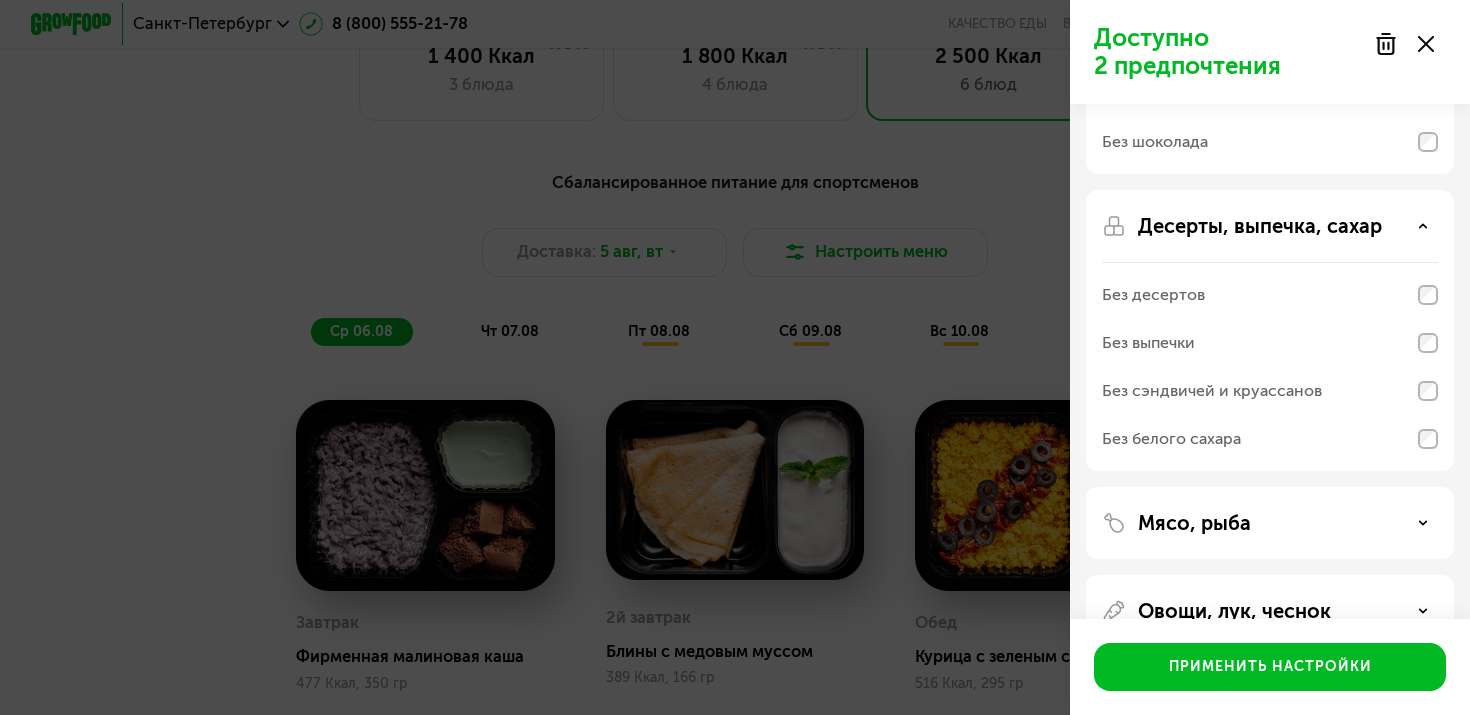 click on "Мясо, рыба" 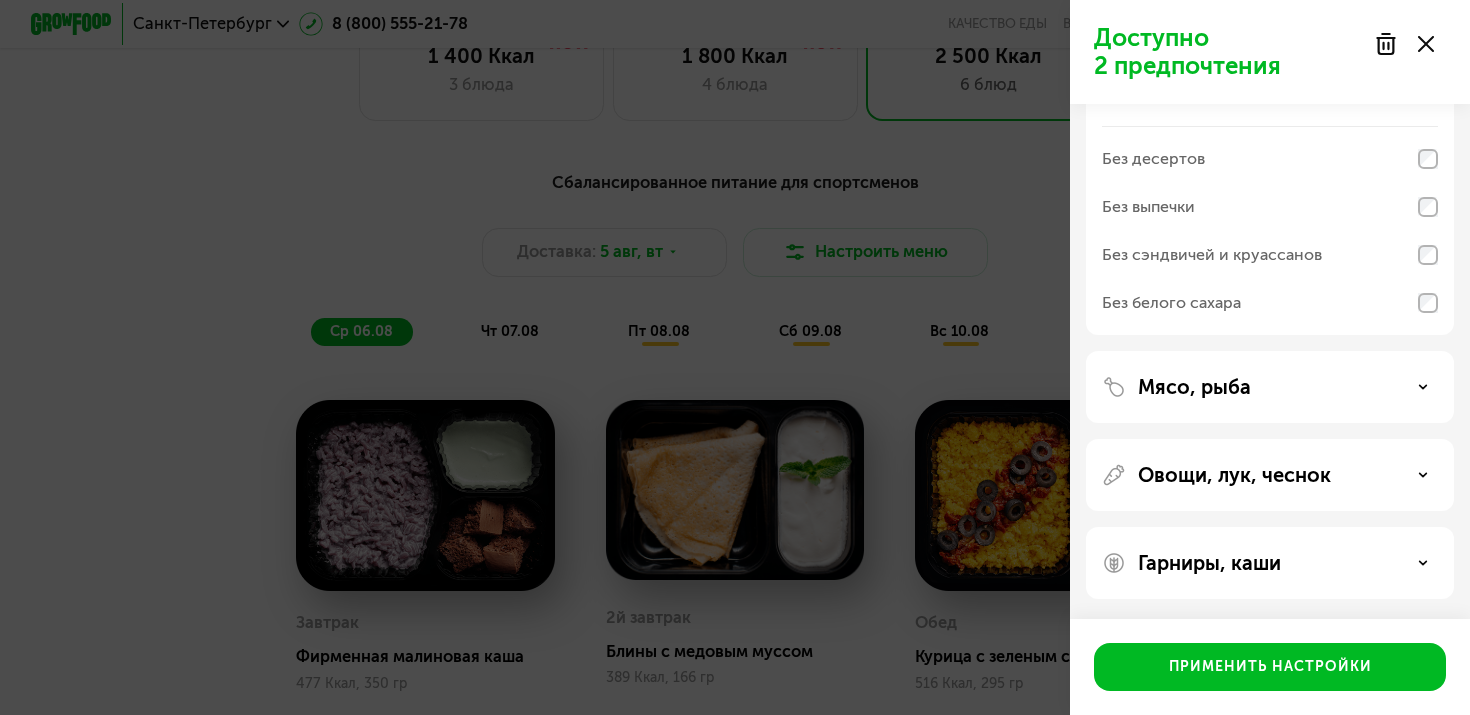 click on "Мясо, рыба" at bounding box center [1270, 387] 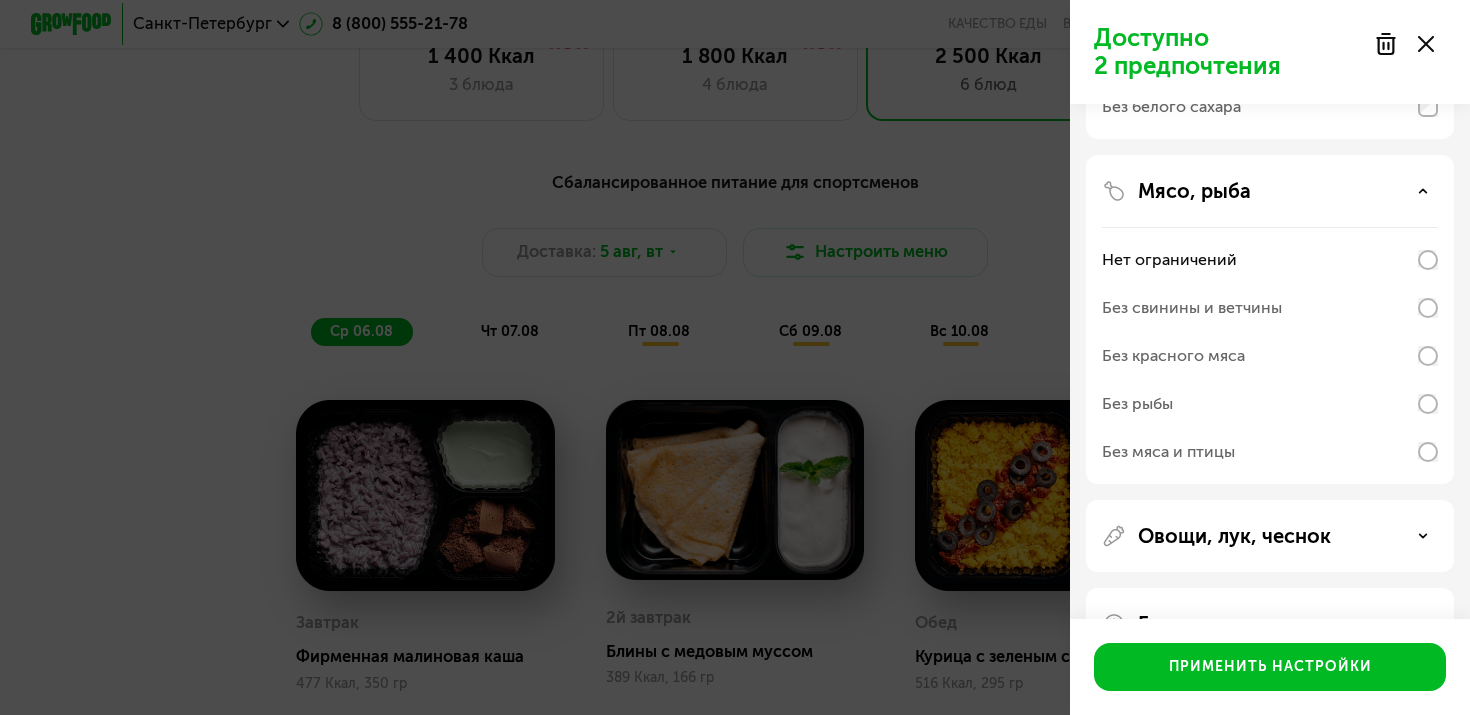scroll, scrollTop: 716, scrollLeft: 0, axis: vertical 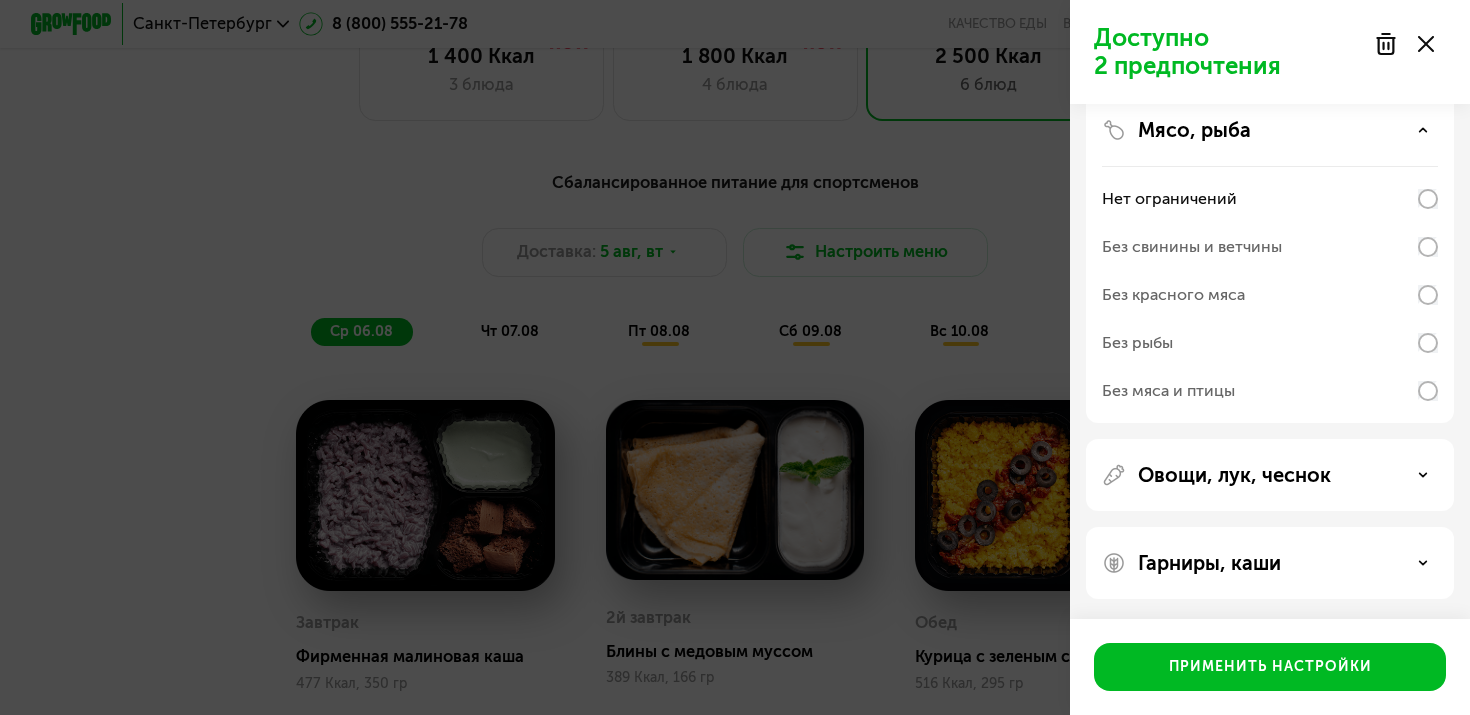 click on "Овощи, лук, чеснок" 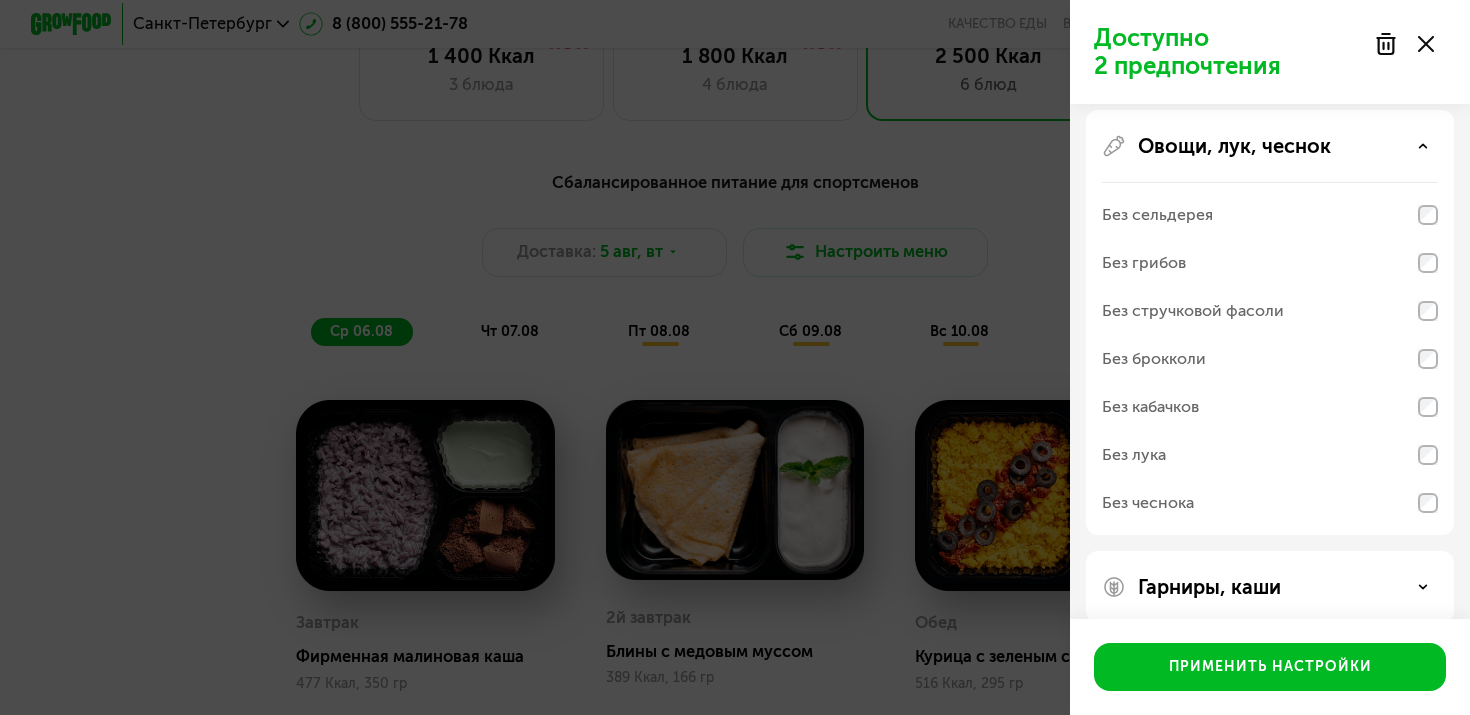 scroll, scrollTop: 1069, scrollLeft: 0, axis: vertical 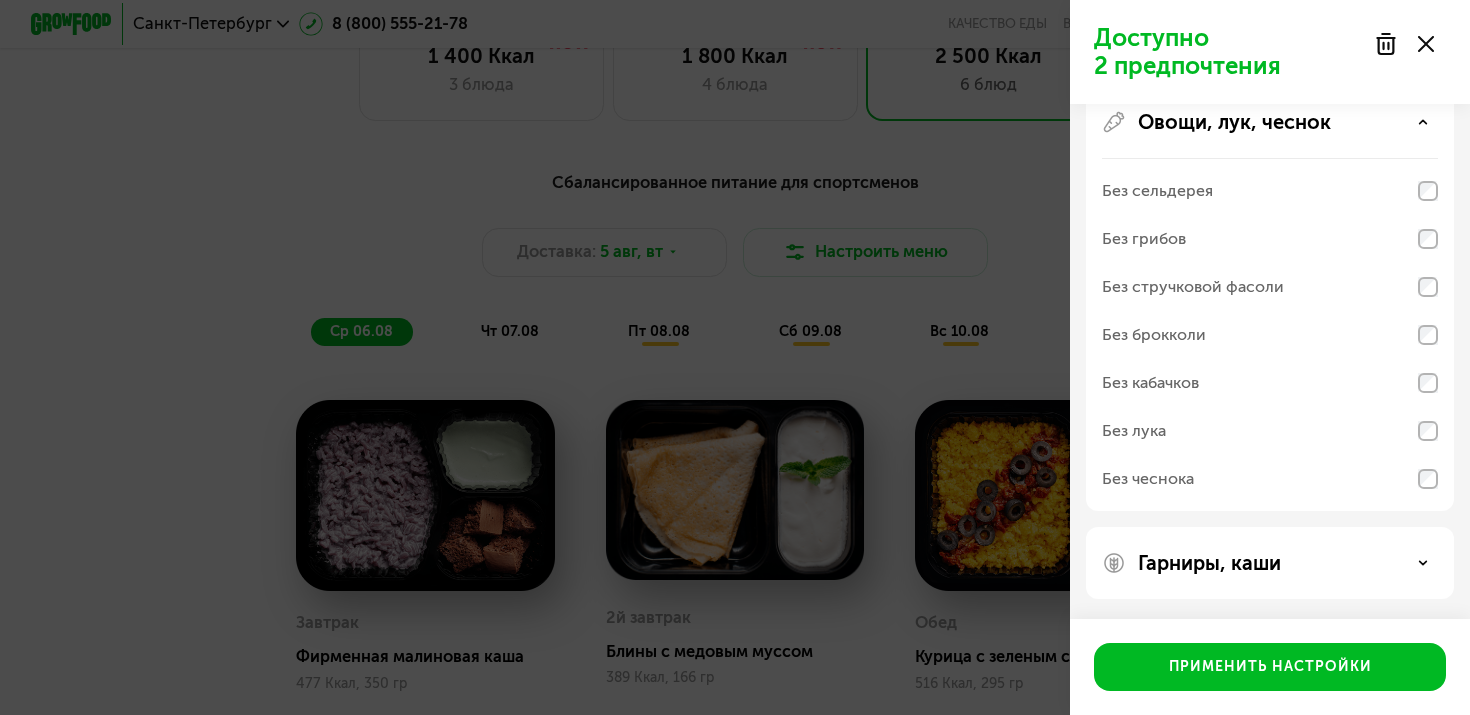 click on "Гарниры, каши" at bounding box center [1270, 563] 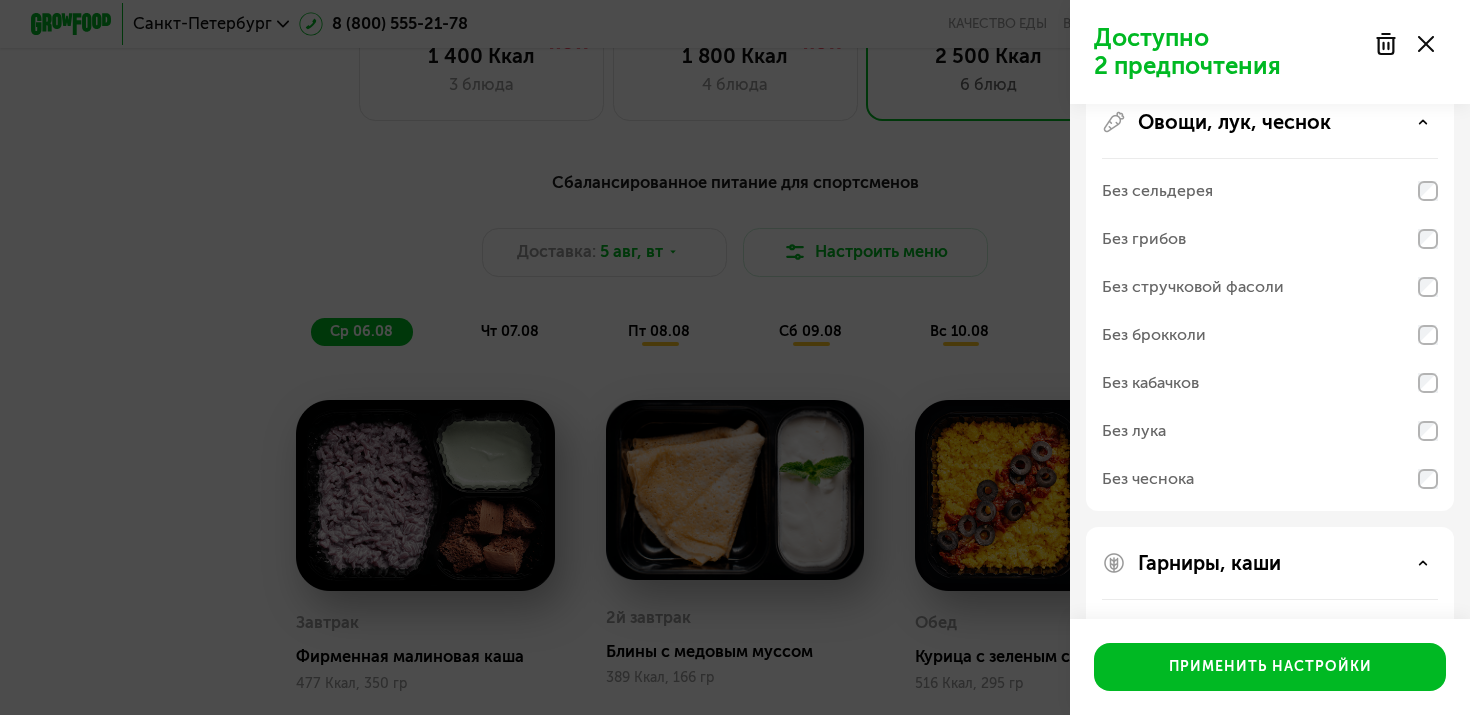 scroll, scrollTop: 1326, scrollLeft: 0, axis: vertical 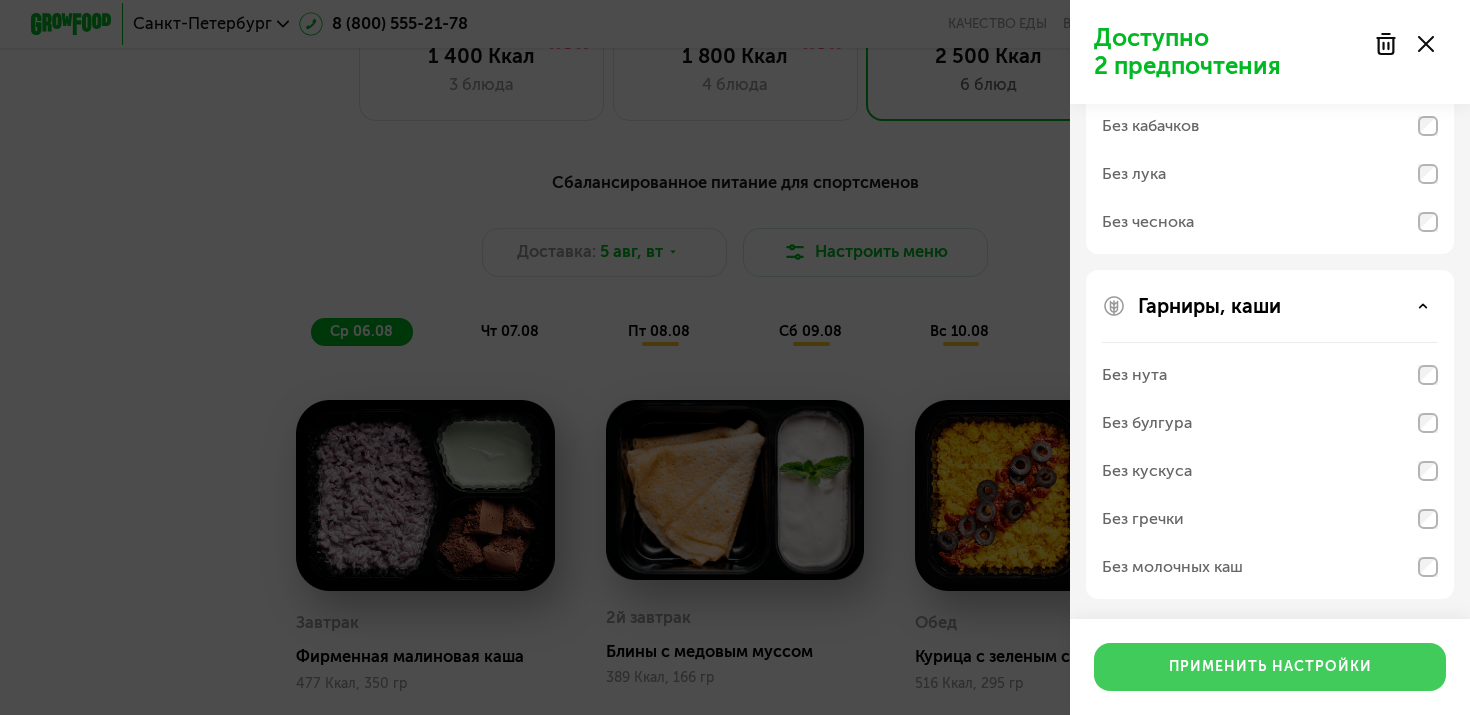 click on "Применить настройки" at bounding box center [1270, 667] 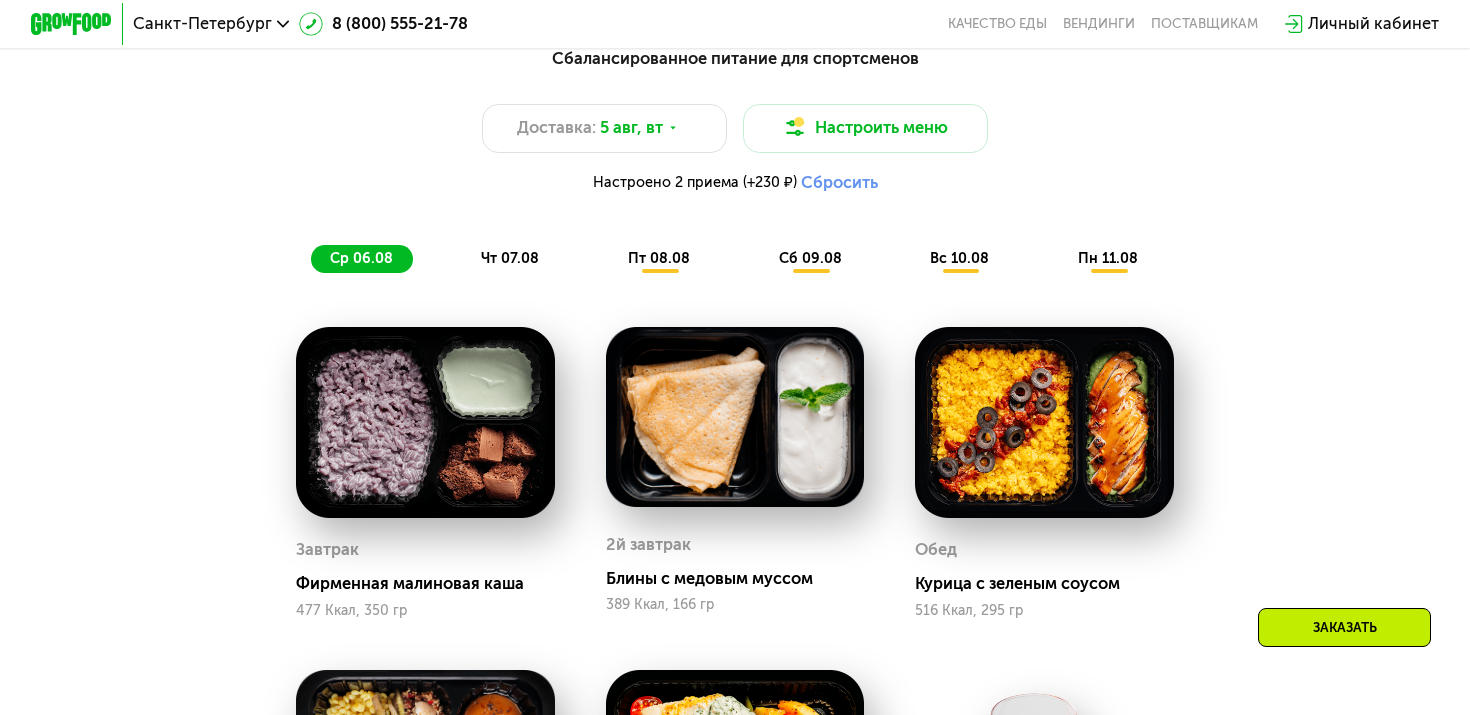 scroll, scrollTop: 1072, scrollLeft: 0, axis: vertical 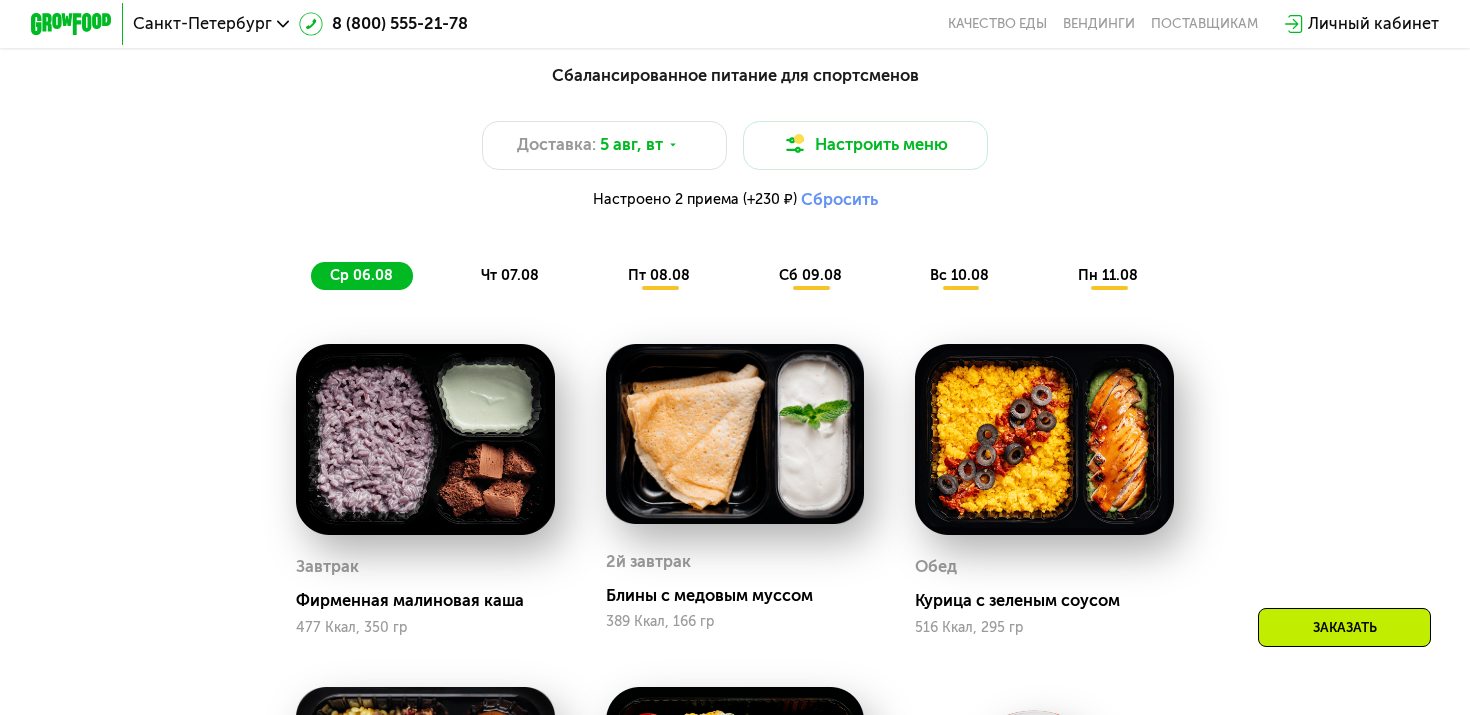 click on "чт 07.08" at bounding box center [510, 275] 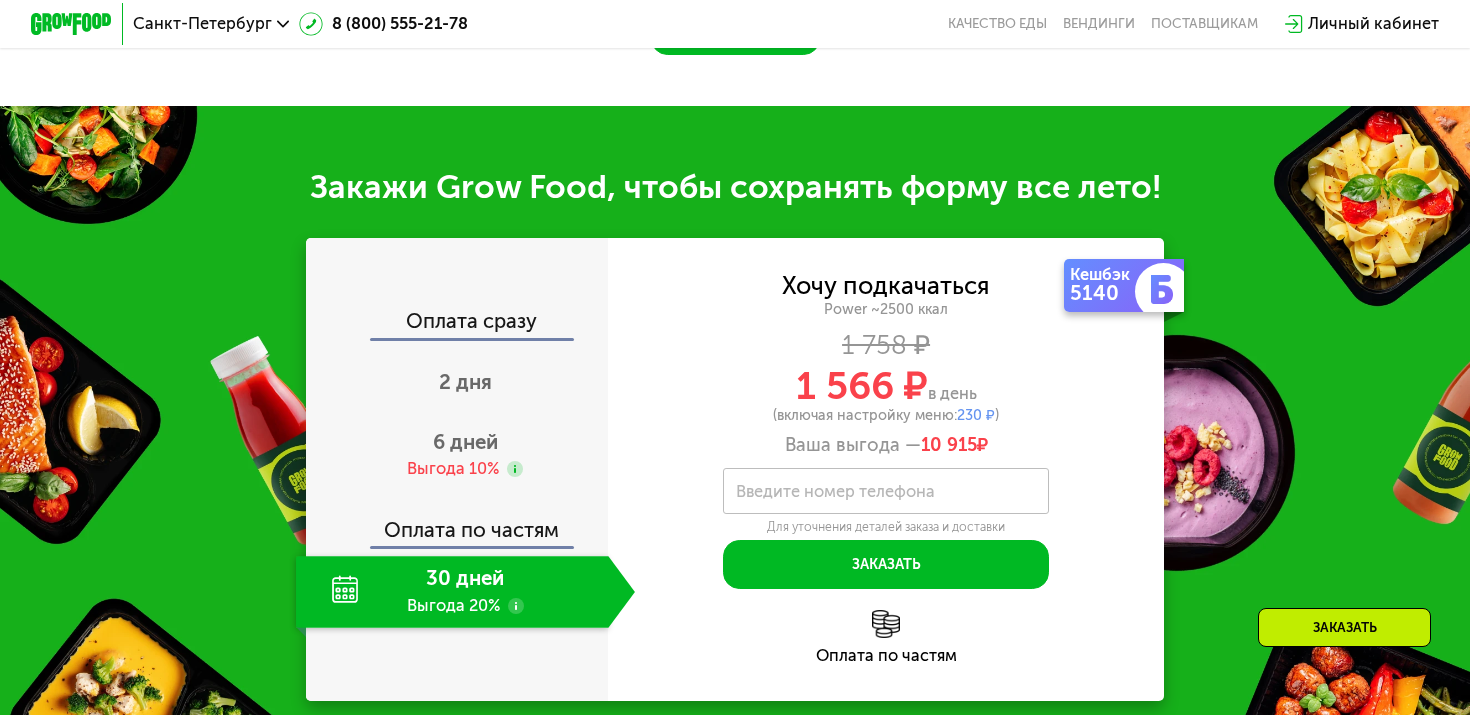 scroll, scrollTop: 2315, scrollLeft: 0, axis: vertical 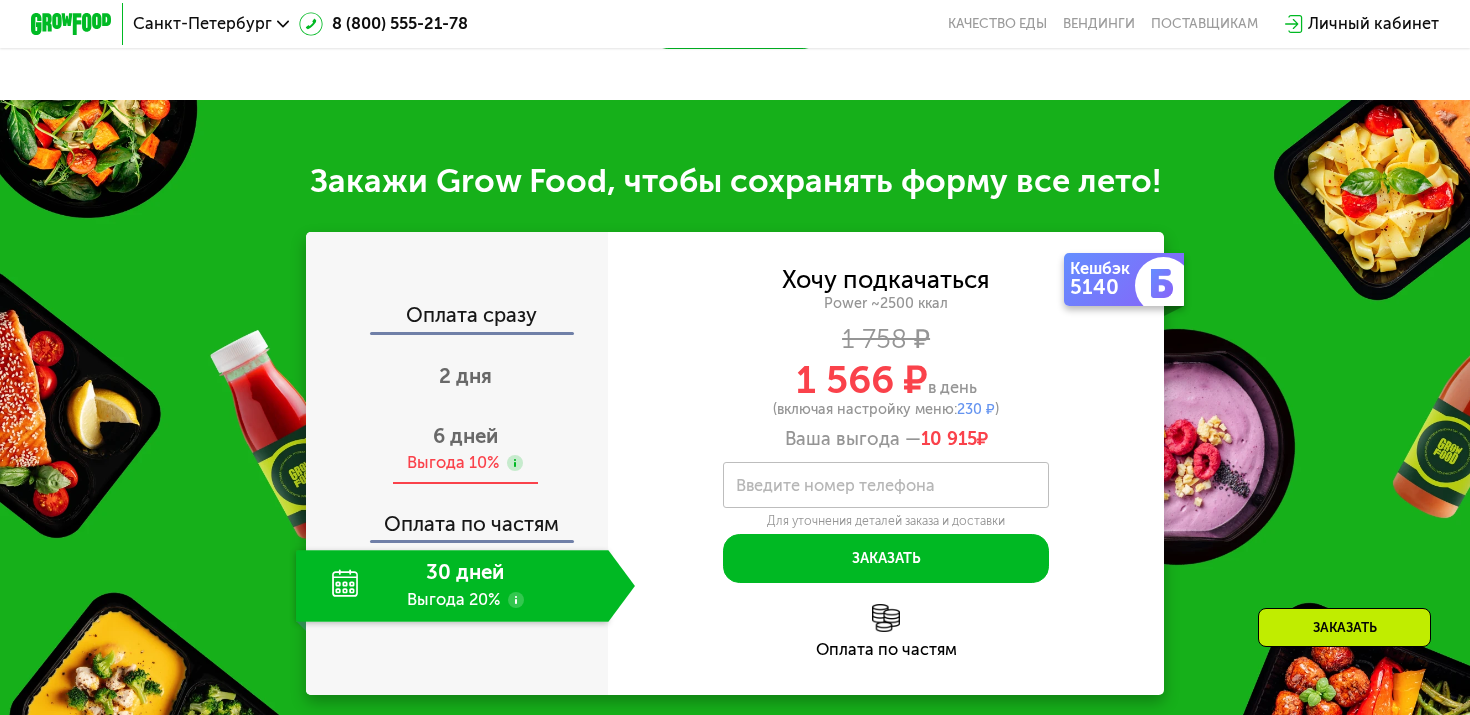 click on "6 дней Выгода 10%" at bounding box center [465, 449] 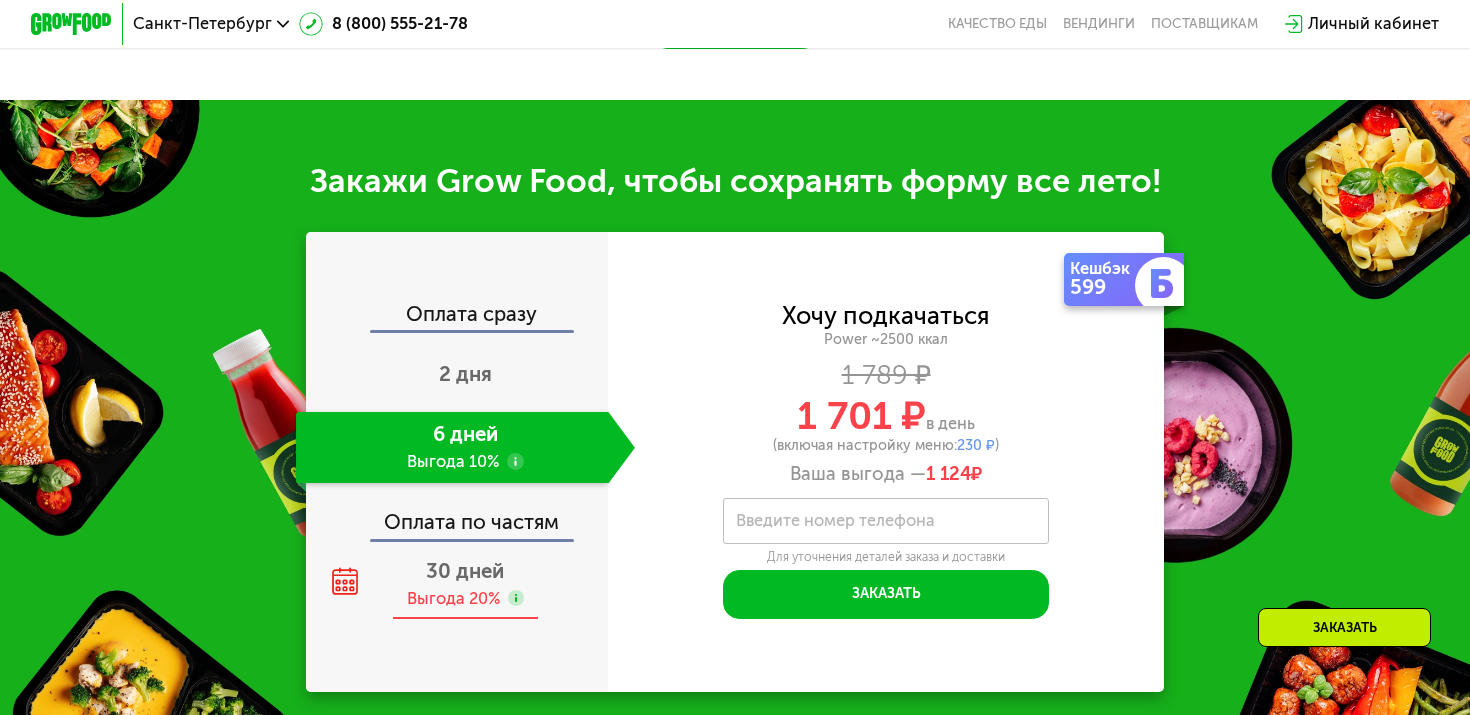 click on "30 дней" at bounding box center (465, 571) 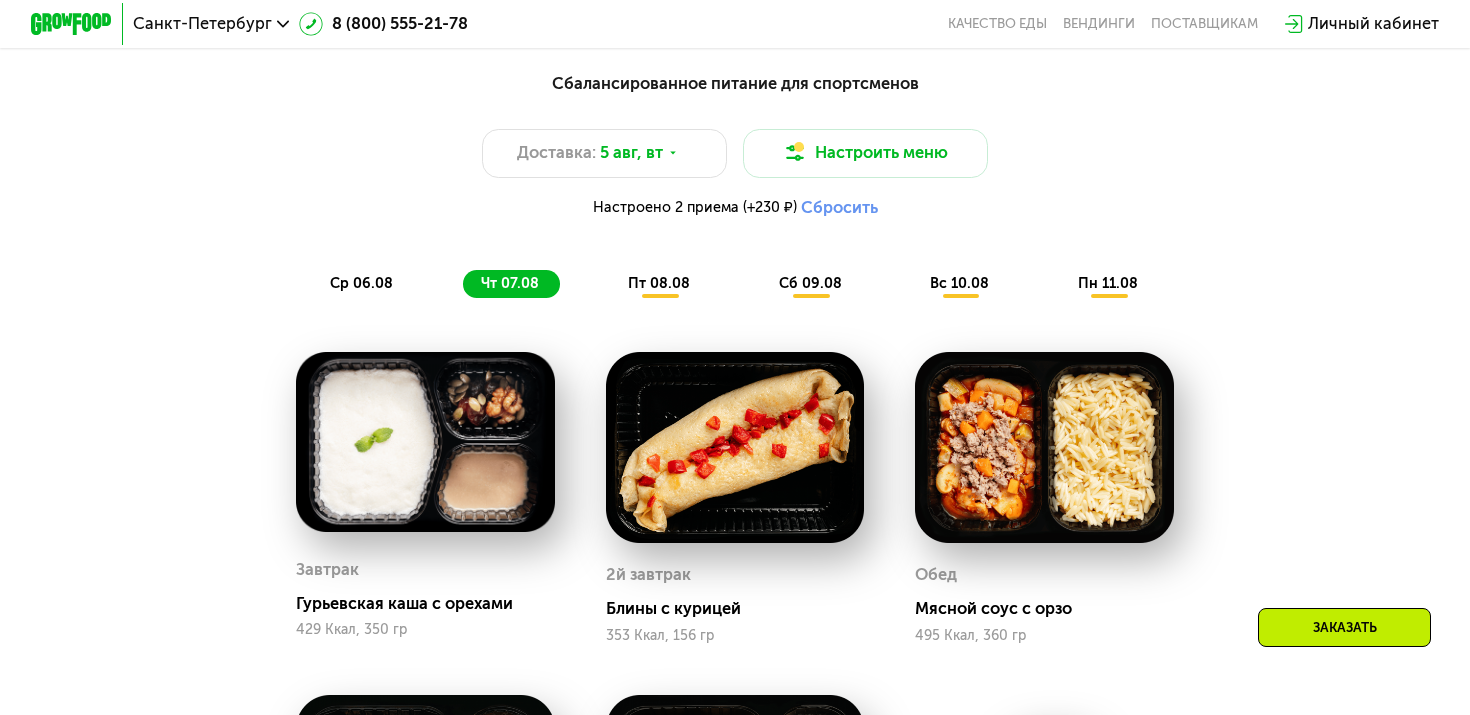 scroll, scrollTop: 1198, scrollLeft: 0, axis: vertical 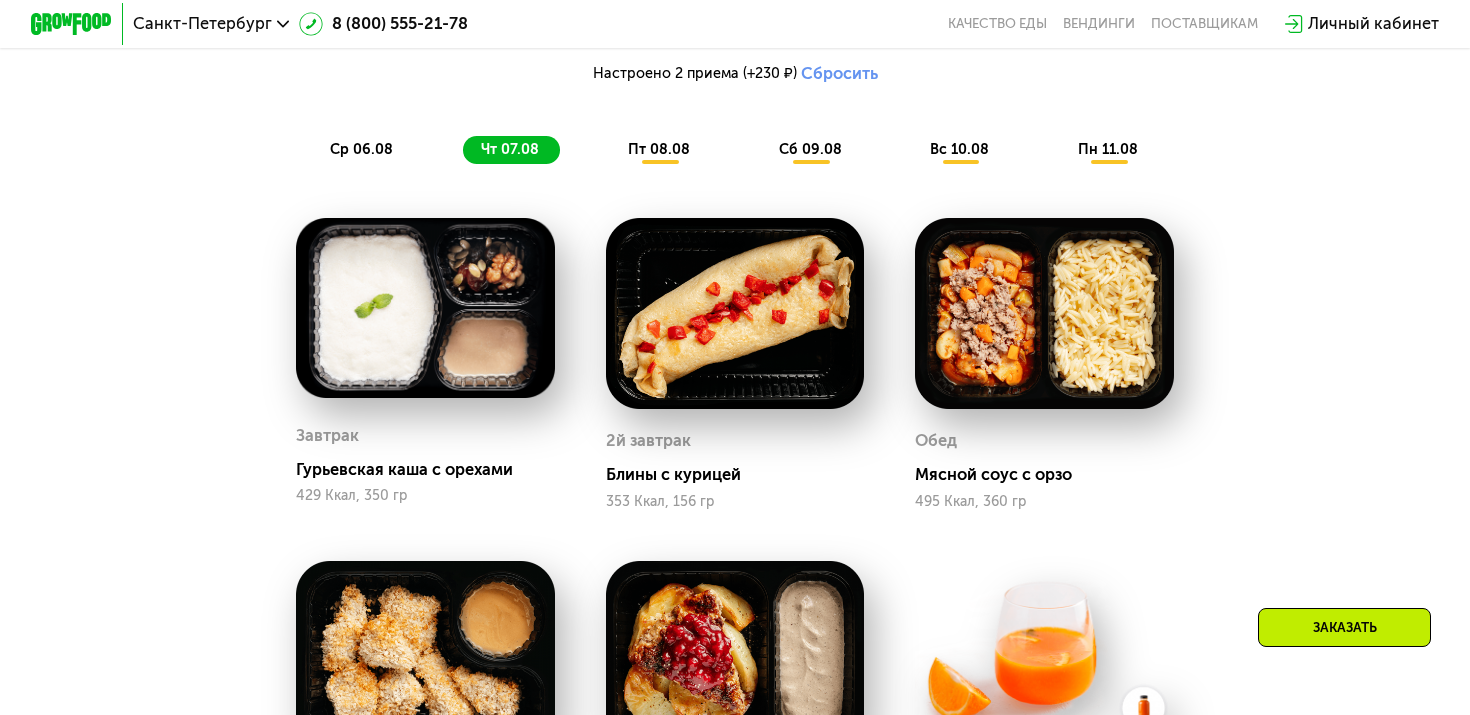 click on "ср 06.08 чт 07.08 пт 08.08 сб 09.08 вс 10.08 пн 11.08" at bounding box center [734, 150] 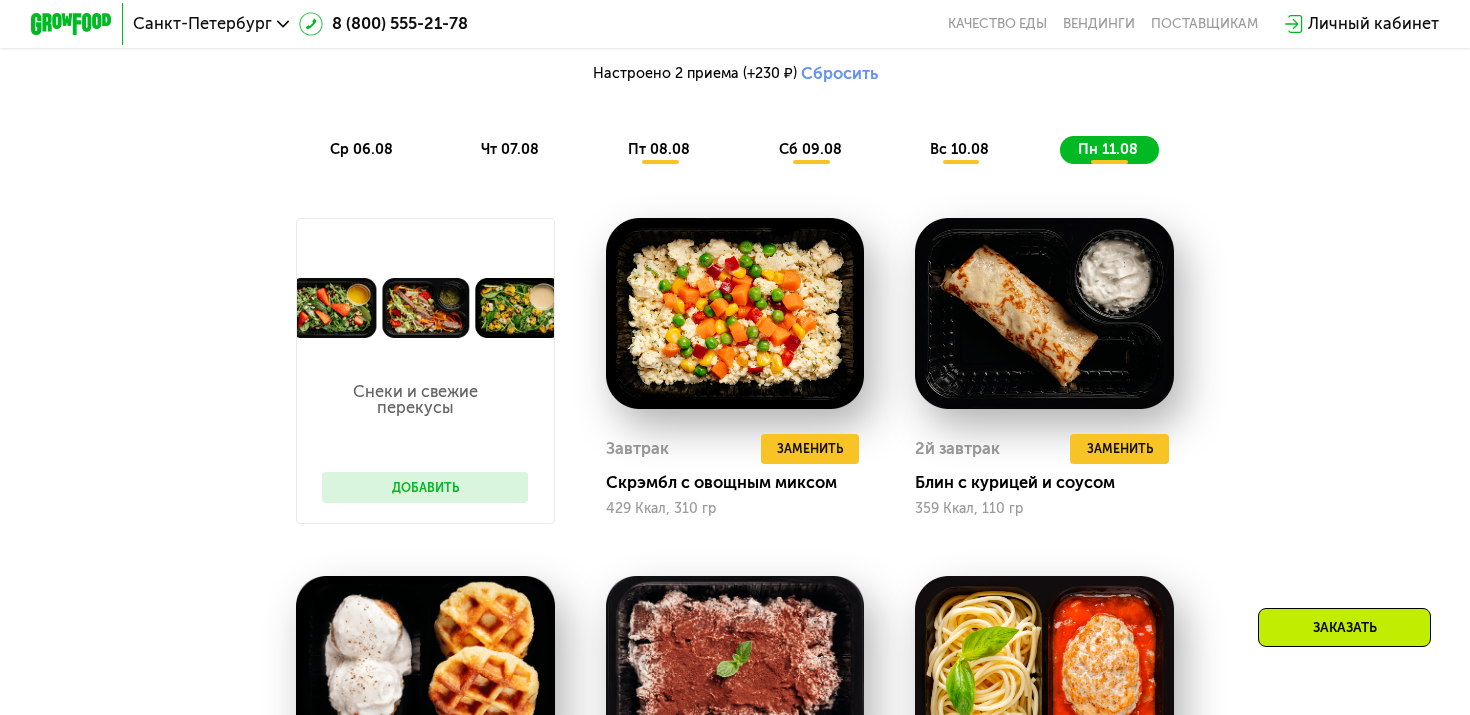 click on "вс 10.08" 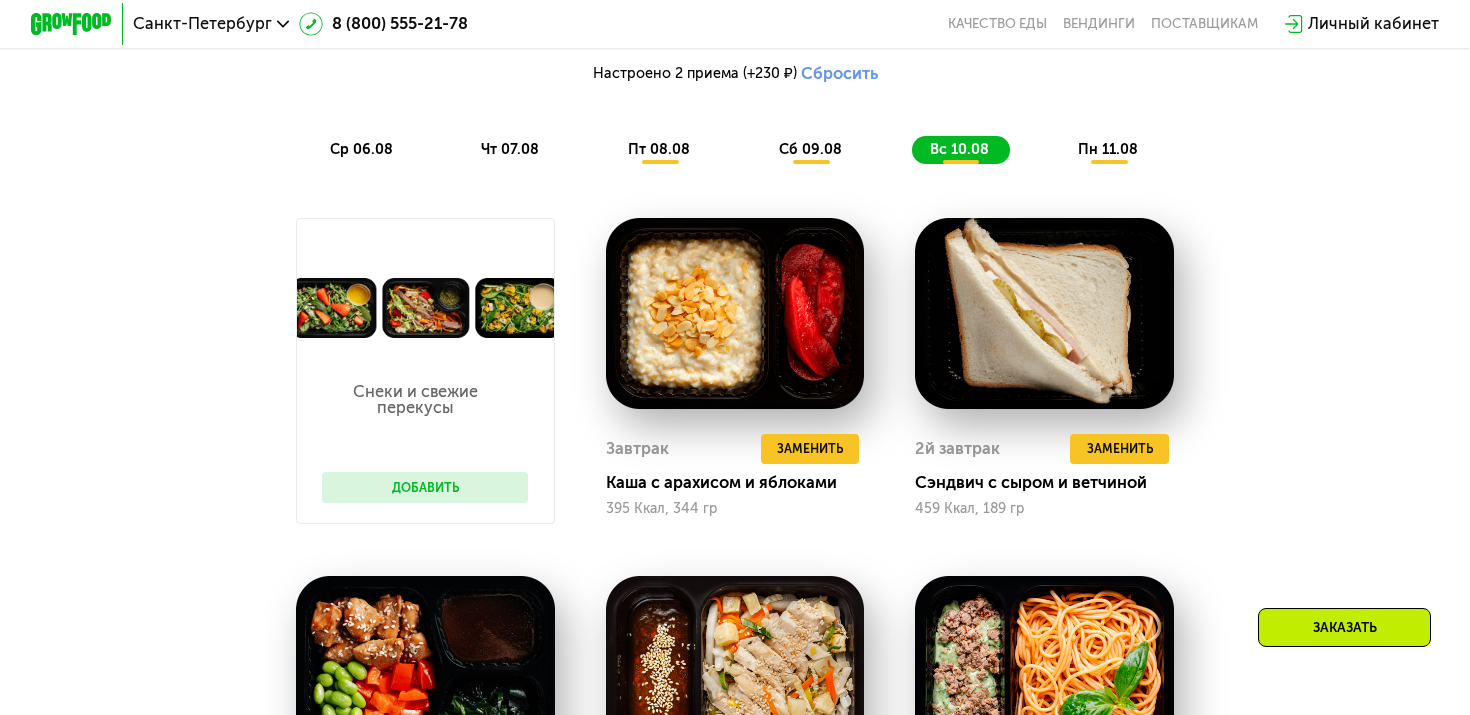 click on "сб 09.08" 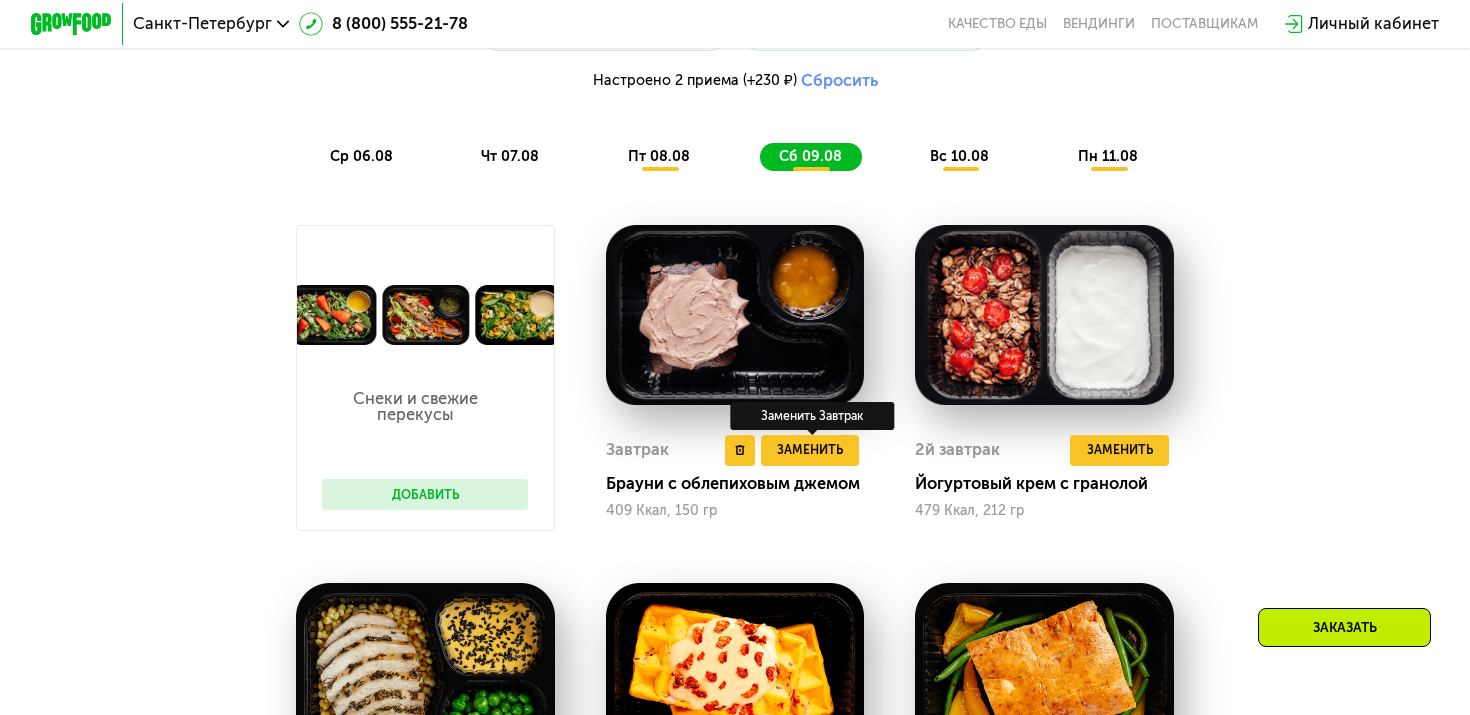 scroll, scrollTop: 1189, scrollLeft: 0, axis: vertical 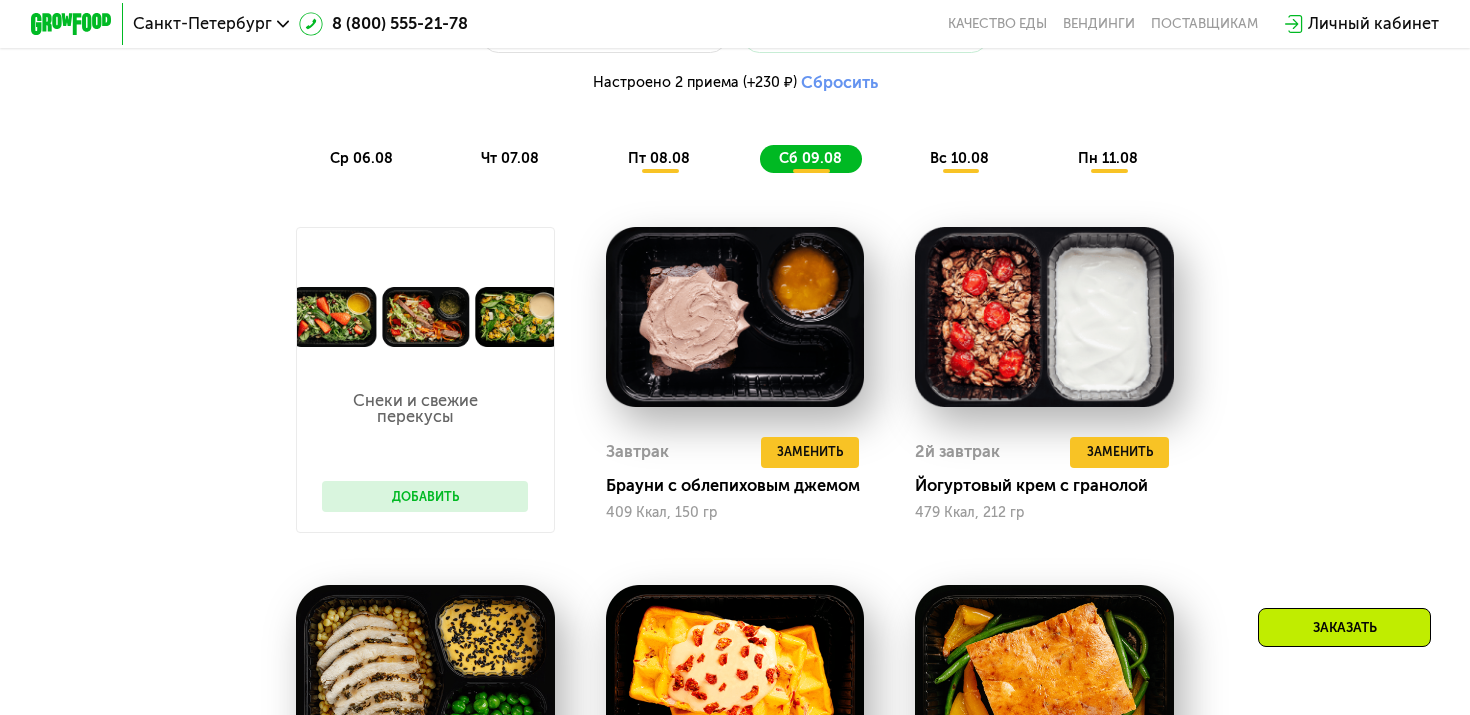 click on "вс 10.08" 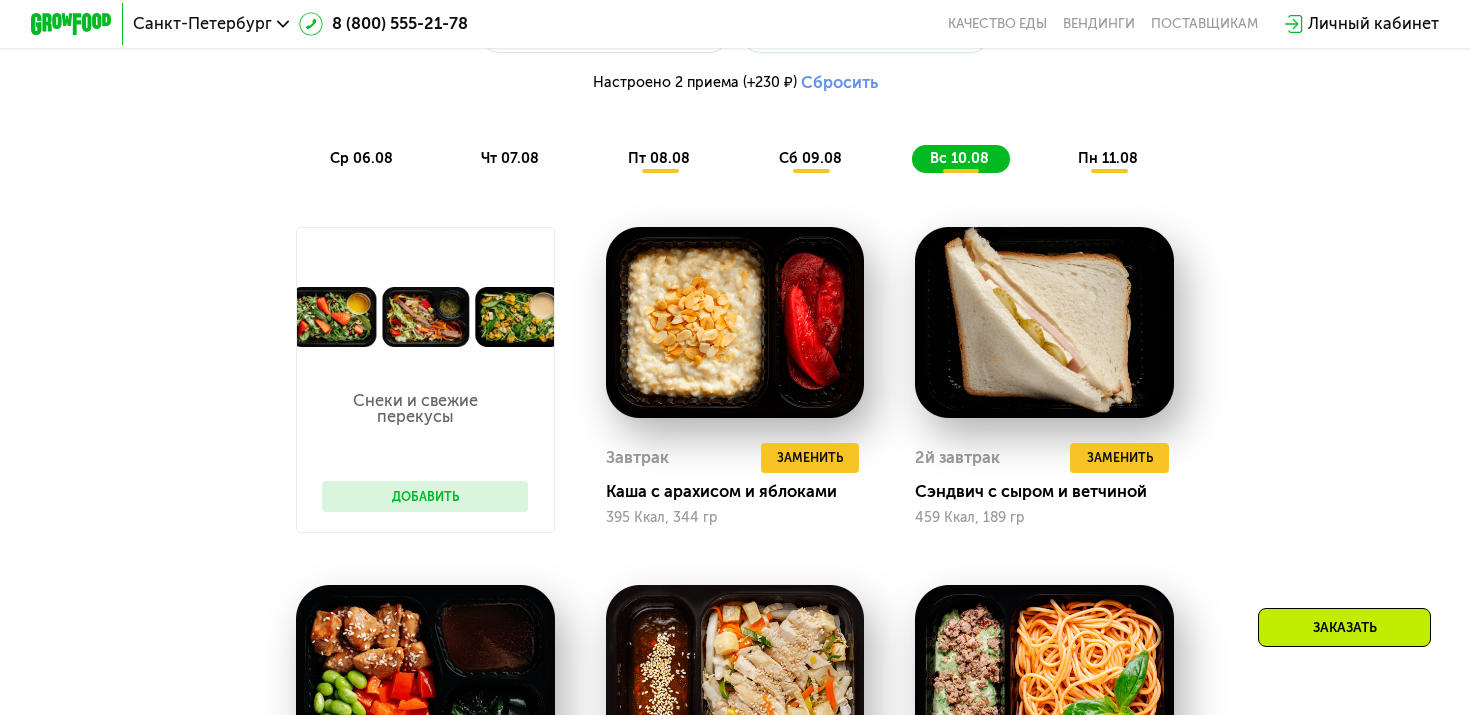 click on "пн 11.08" 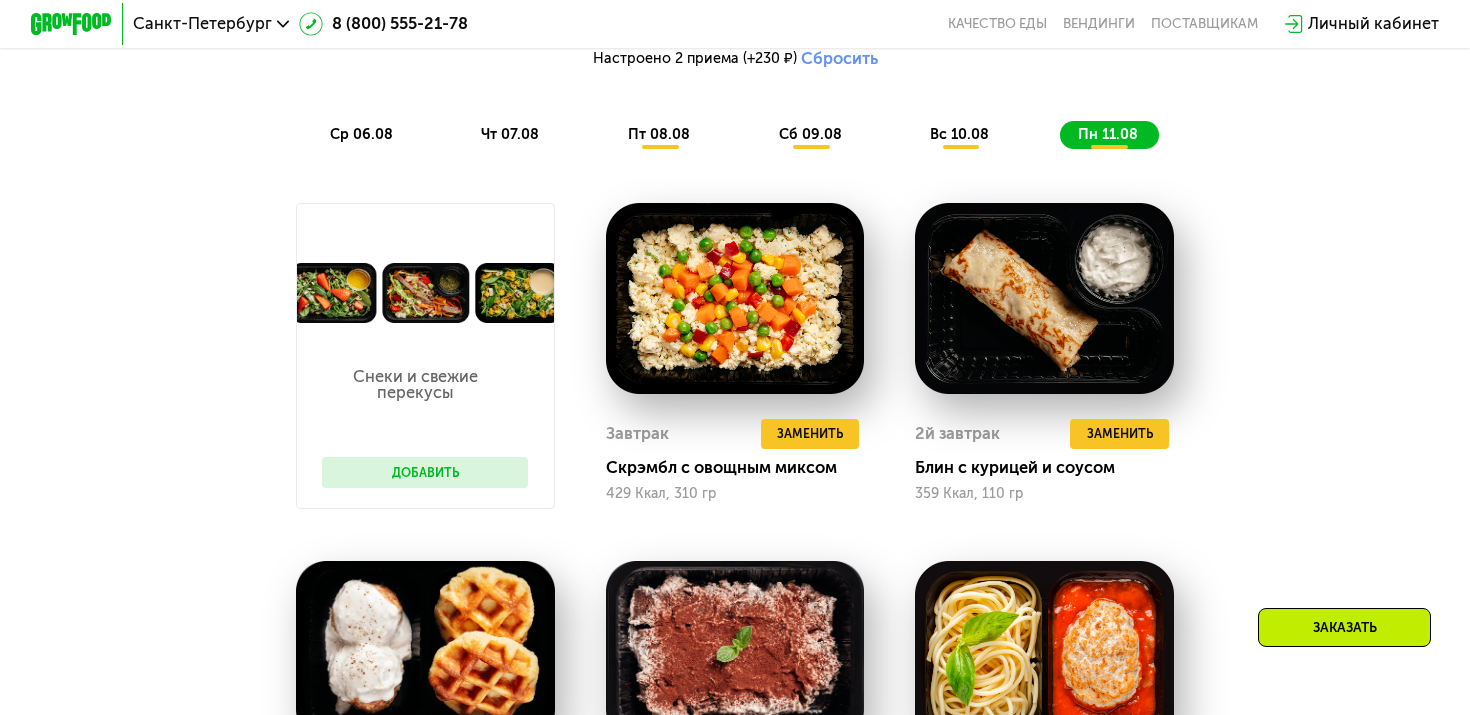 scroll, scrollTop: 1210, scrollLeft: 0, axis: vertical 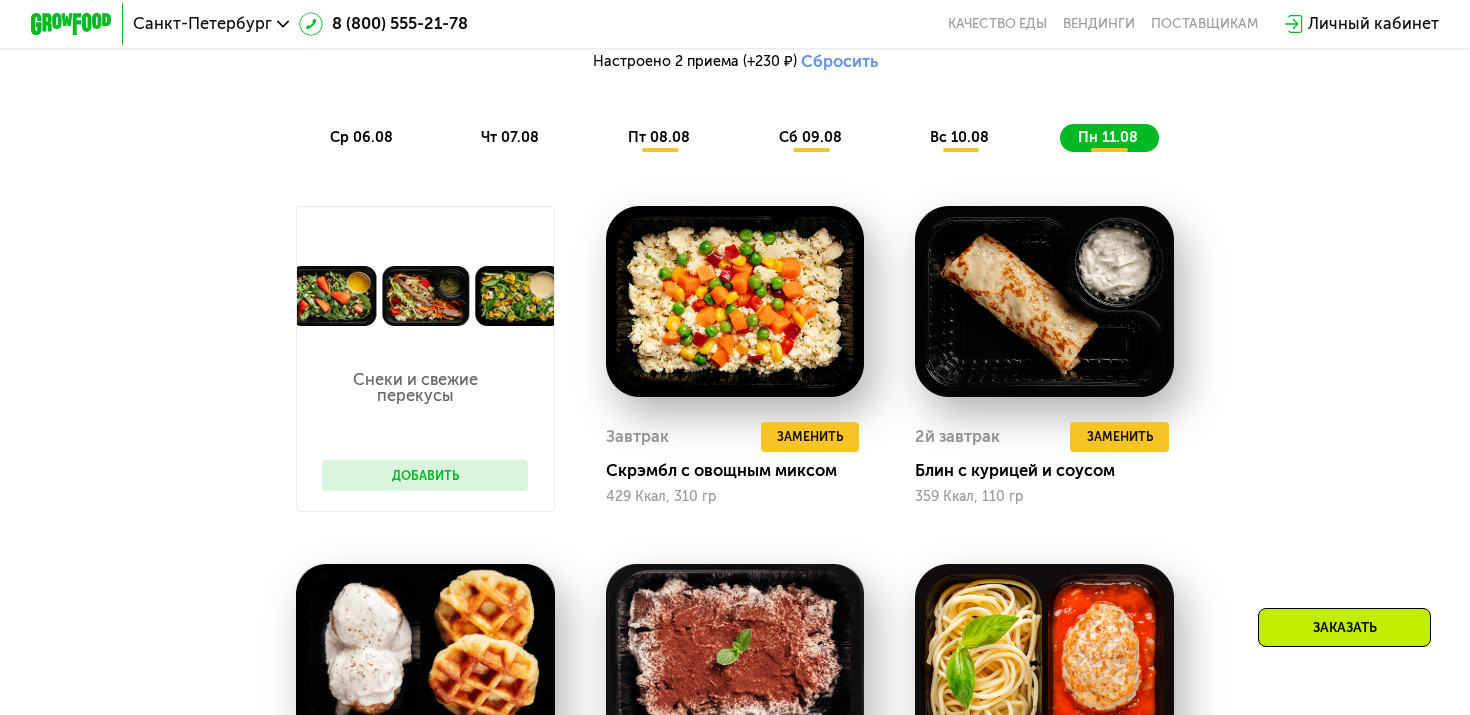 click on "Добавить" at bounding box center [425, 475] 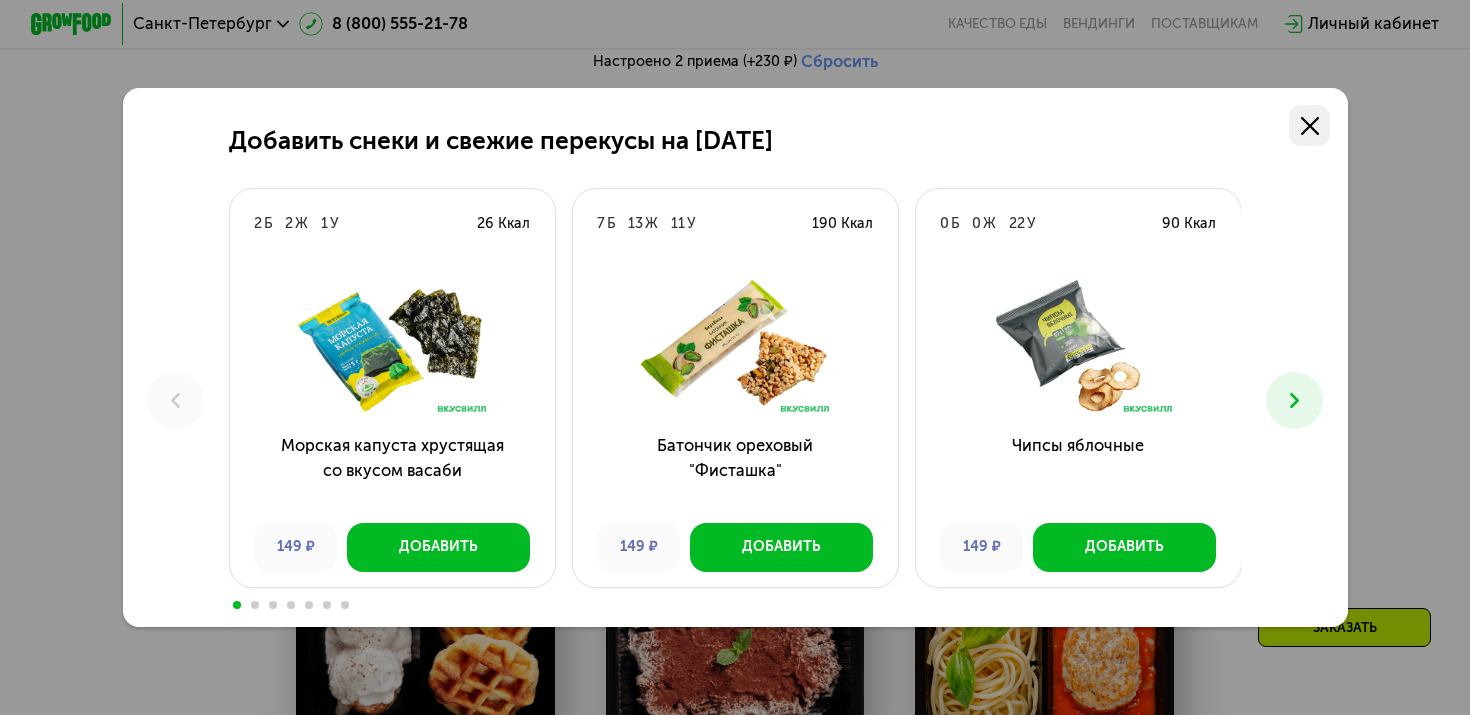 click 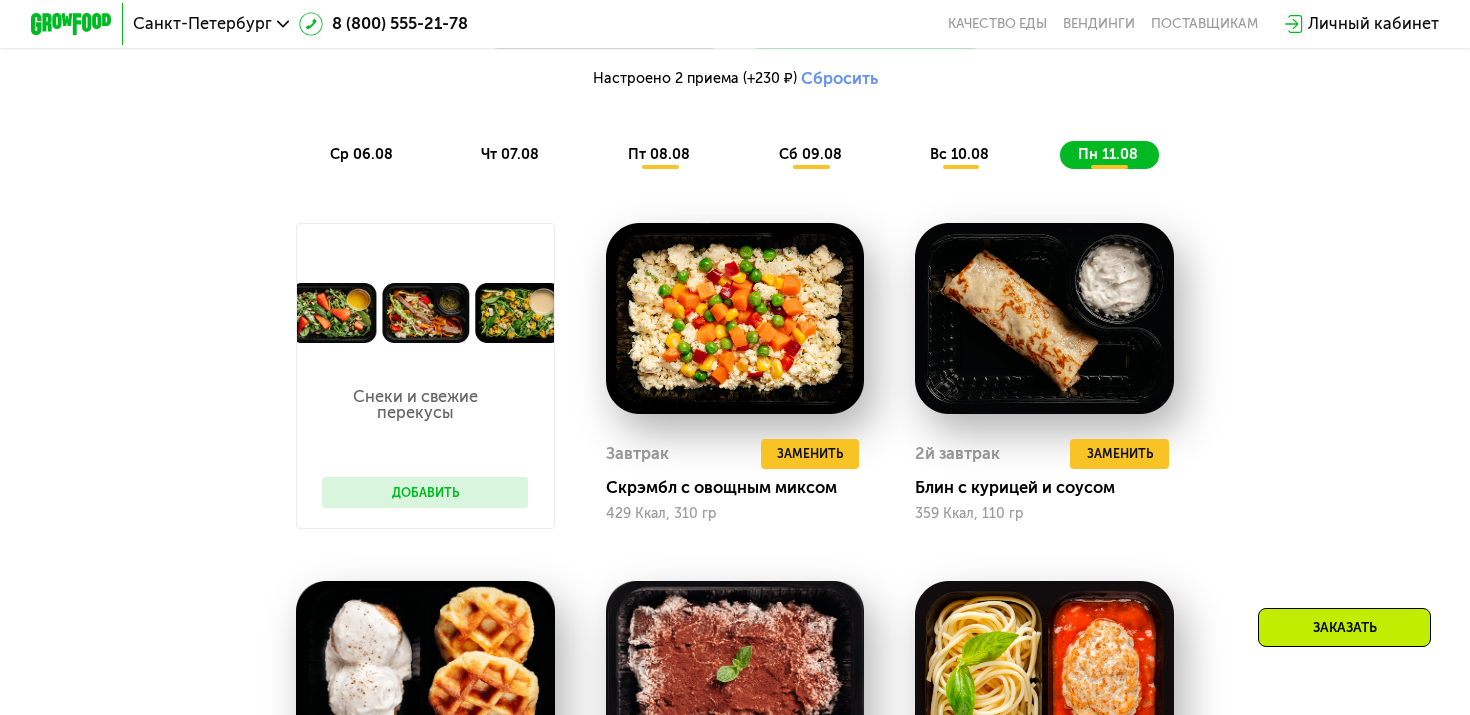 scroll, scrollTop: 986, scrollLeft: 0, axis: vertical 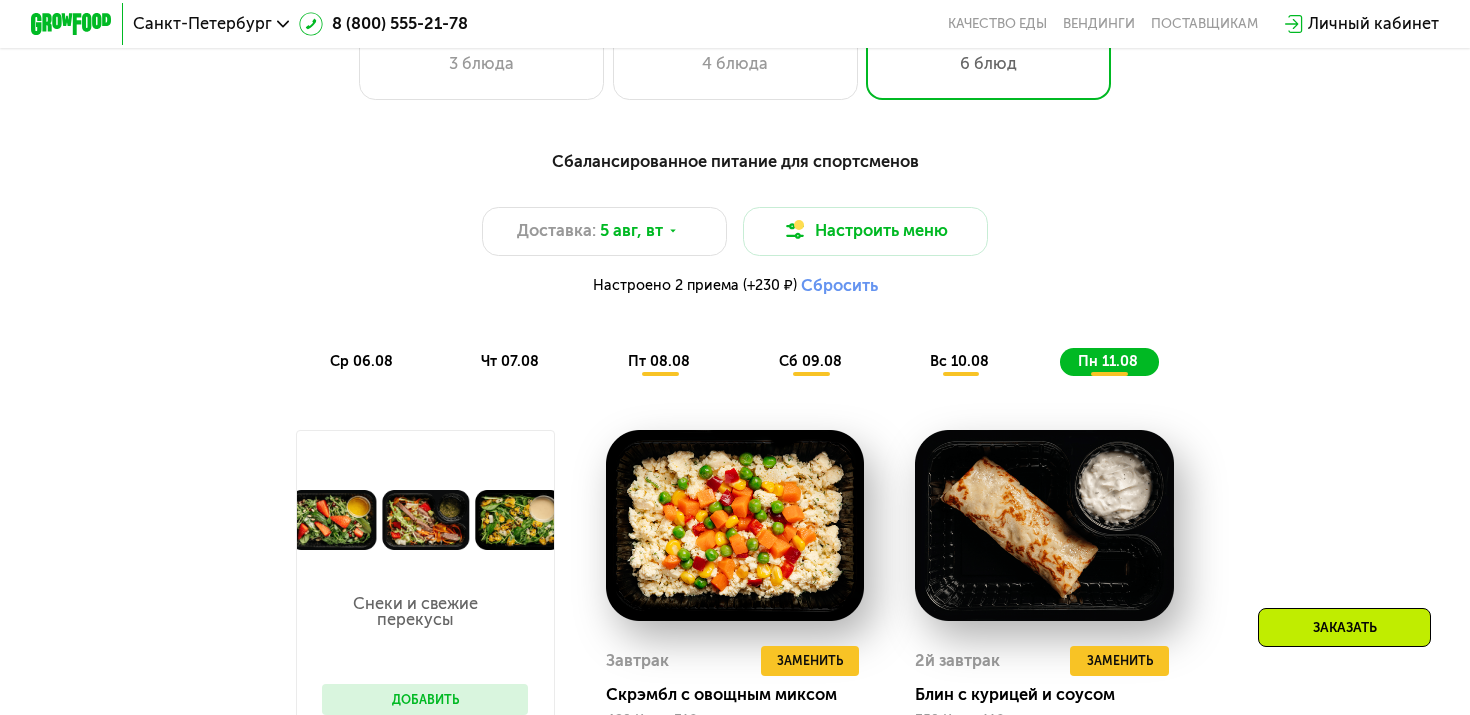 click on "вс 10.08" 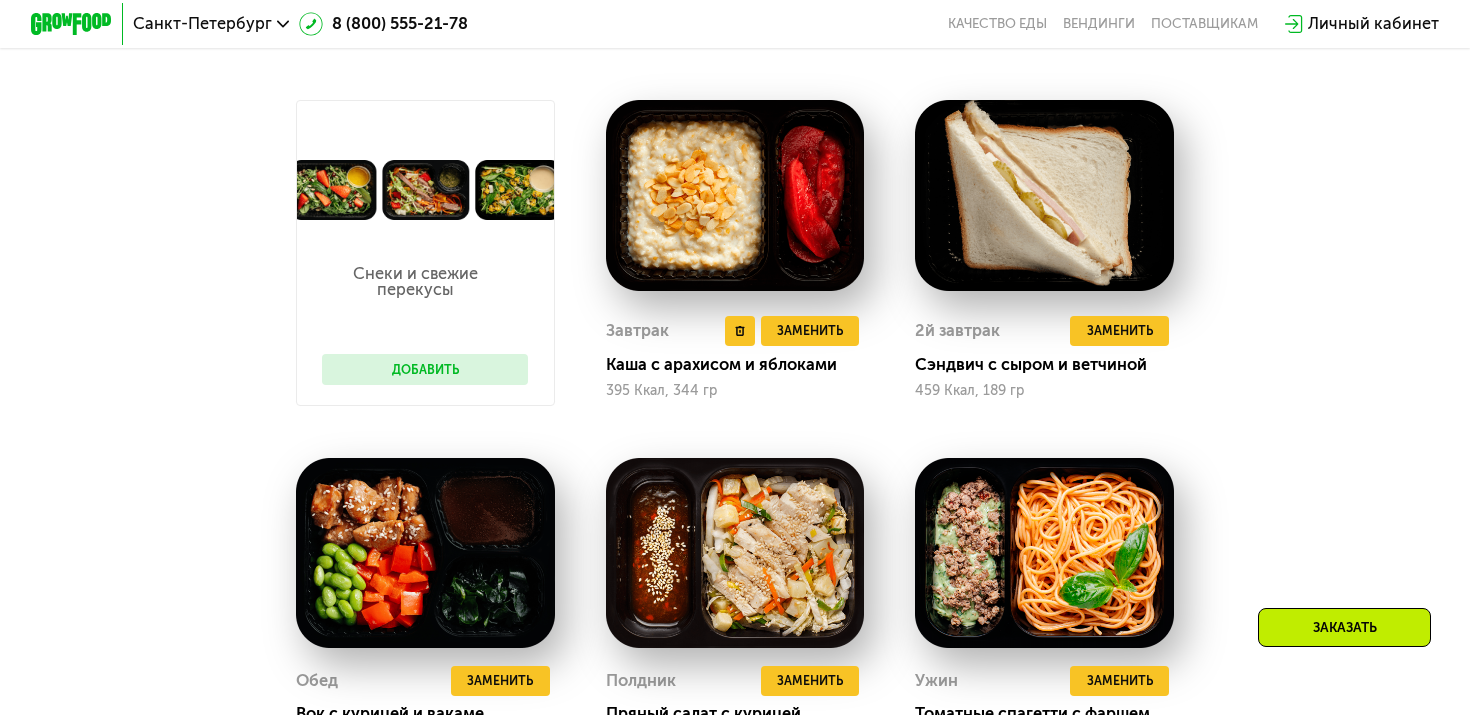 scroll, scrollTop: 1210, scrollLeft: 0, axis: vertical 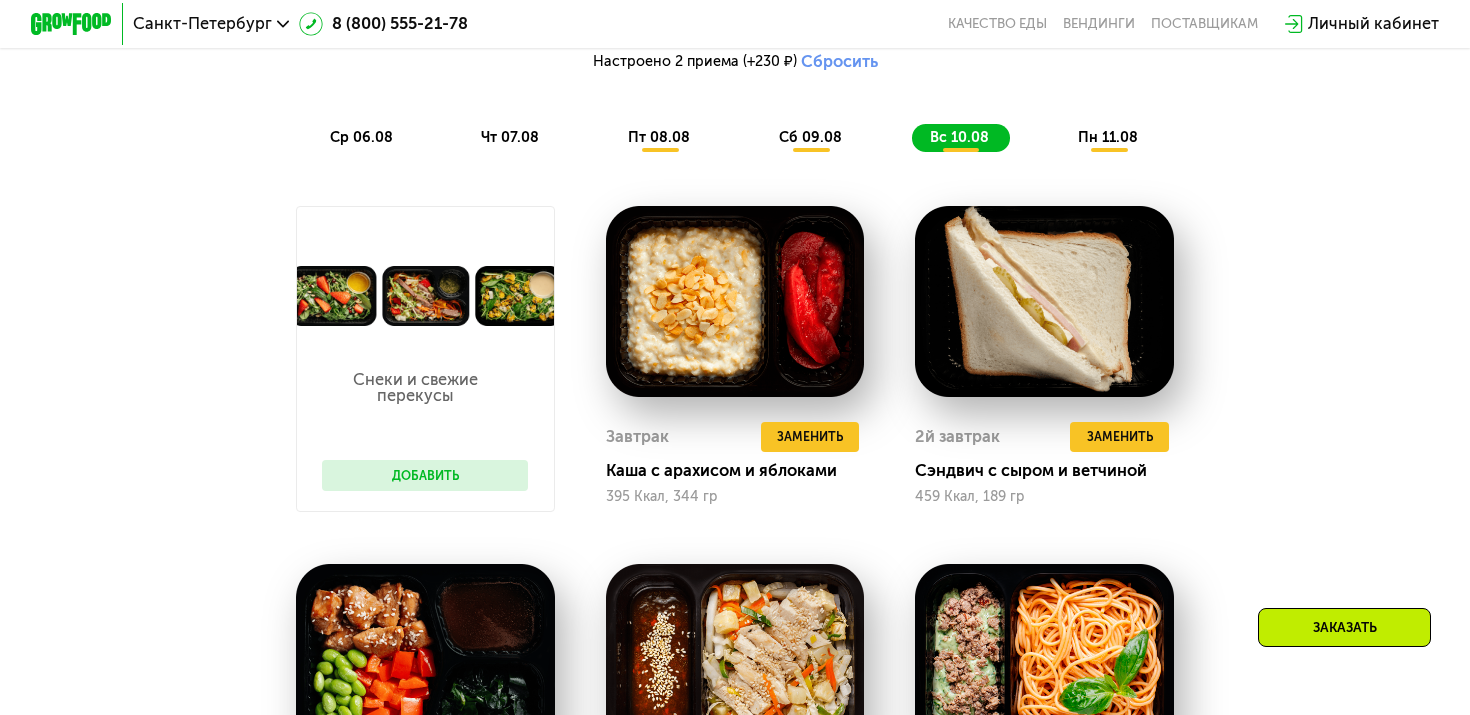 click on "сб 09.08" at bounding box center [810, 137] 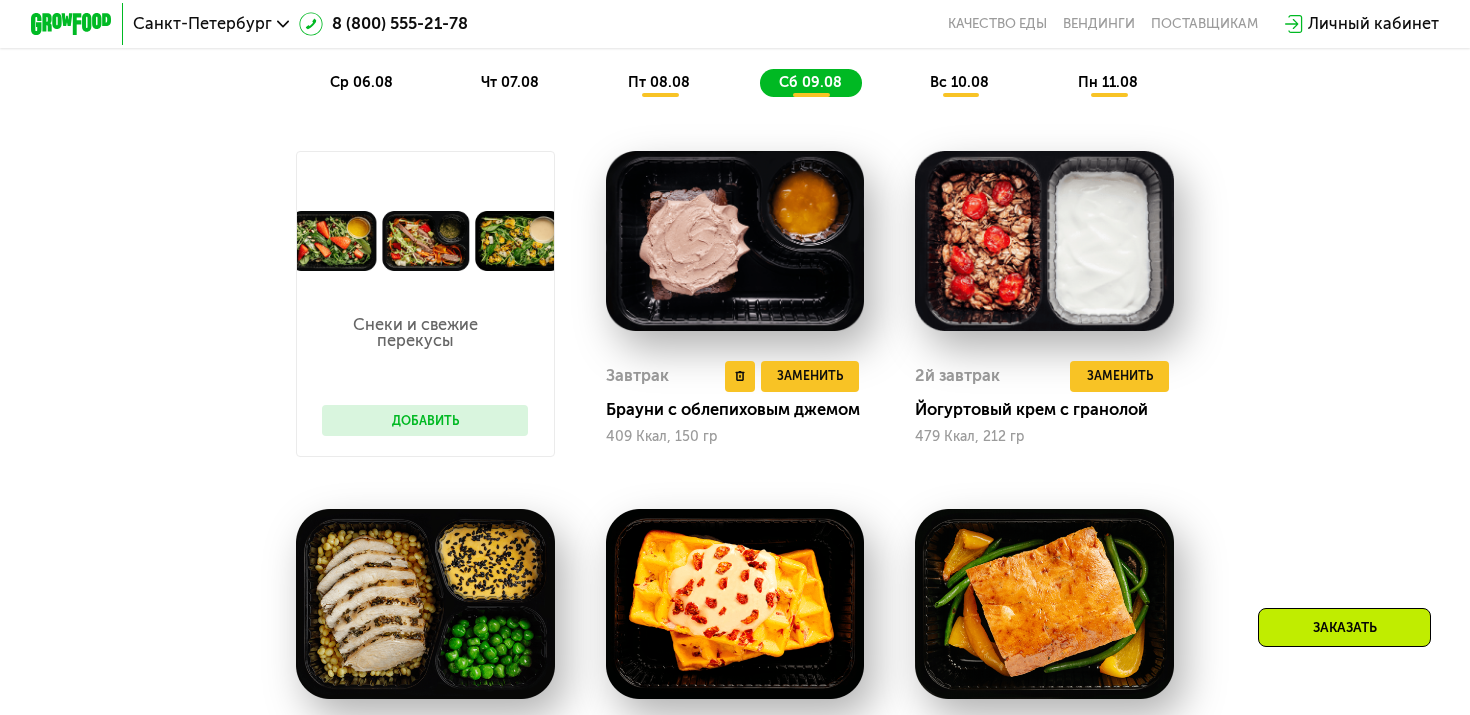 scroll, scrollTop: 1262, scrollLeft: 0, axis: vertical 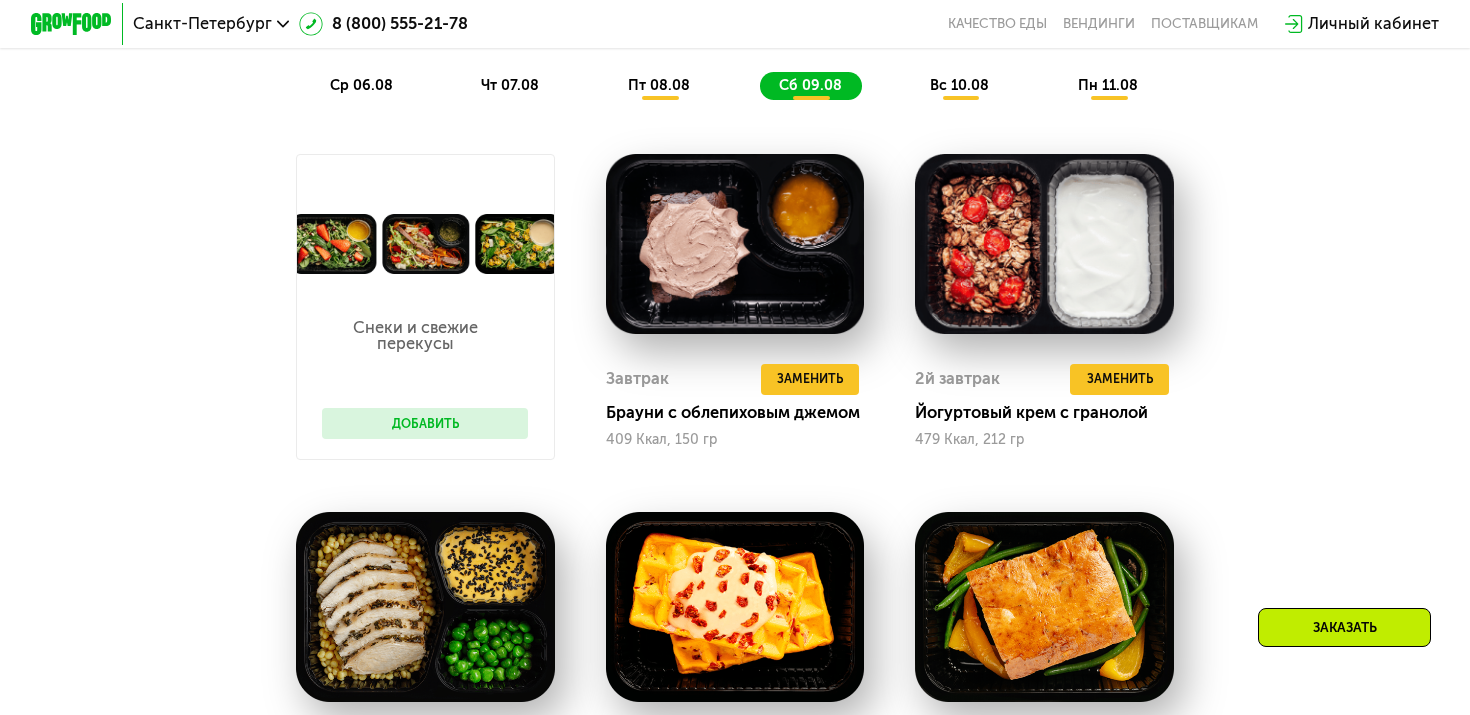 click on "пт 08.08" at bounding box center (659, 85) 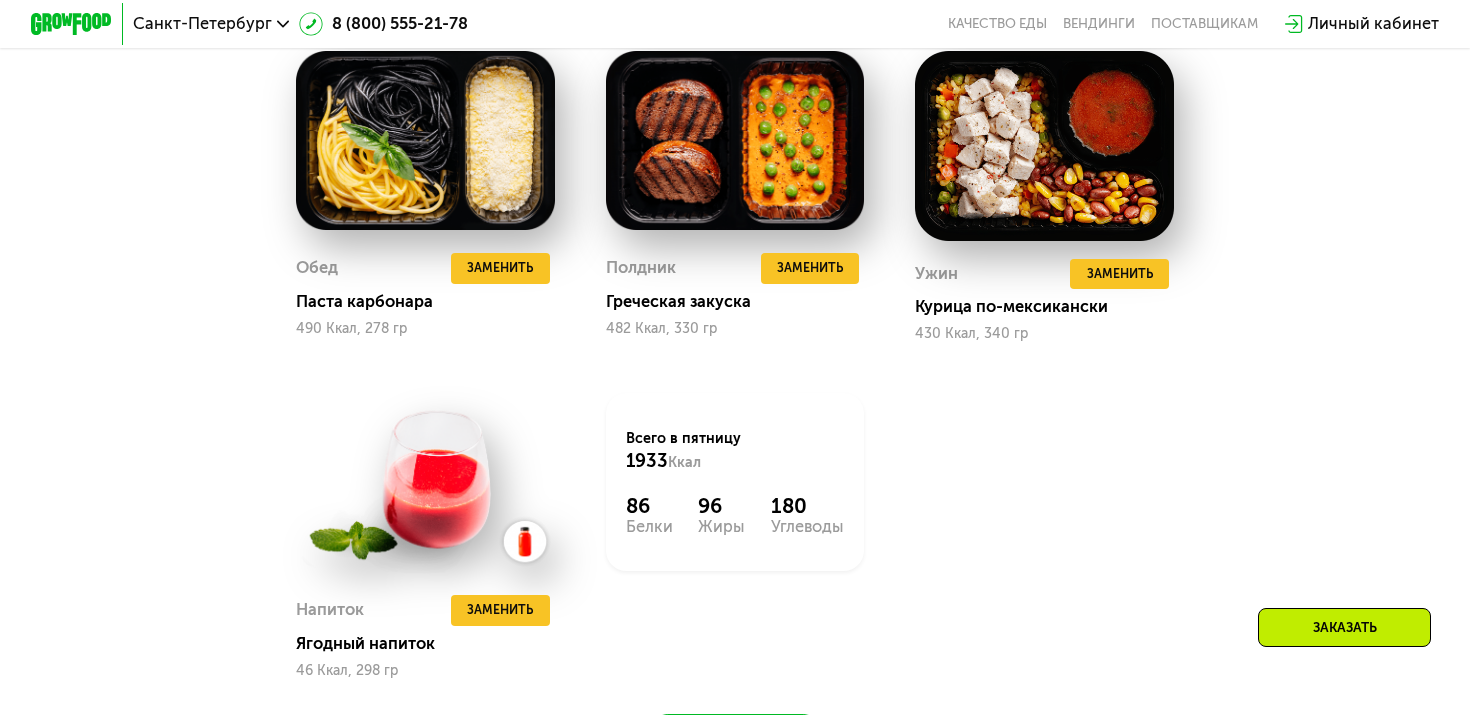 scroll, scrollTop: 1868, scrollLeft: 0, axis: vertical 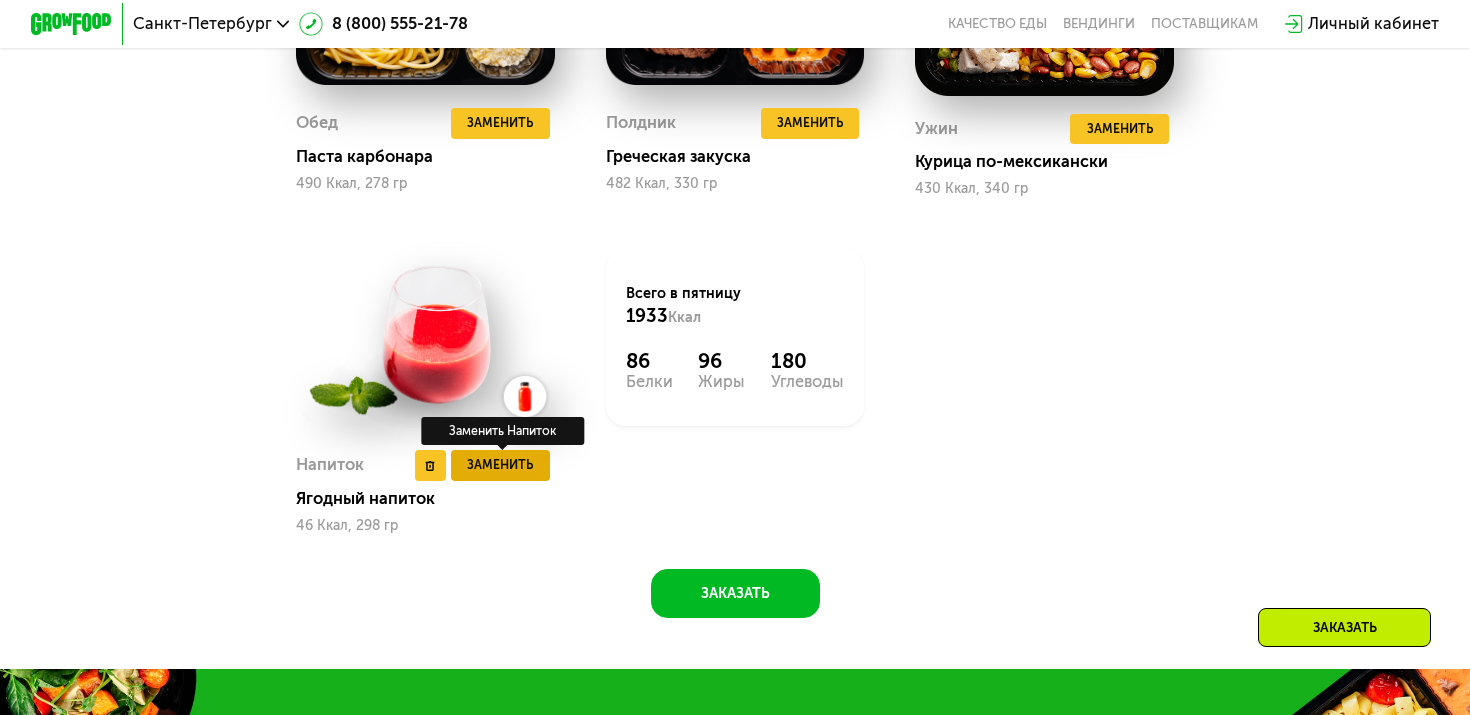 click on "Заменить" at bounding box center [500, 465] 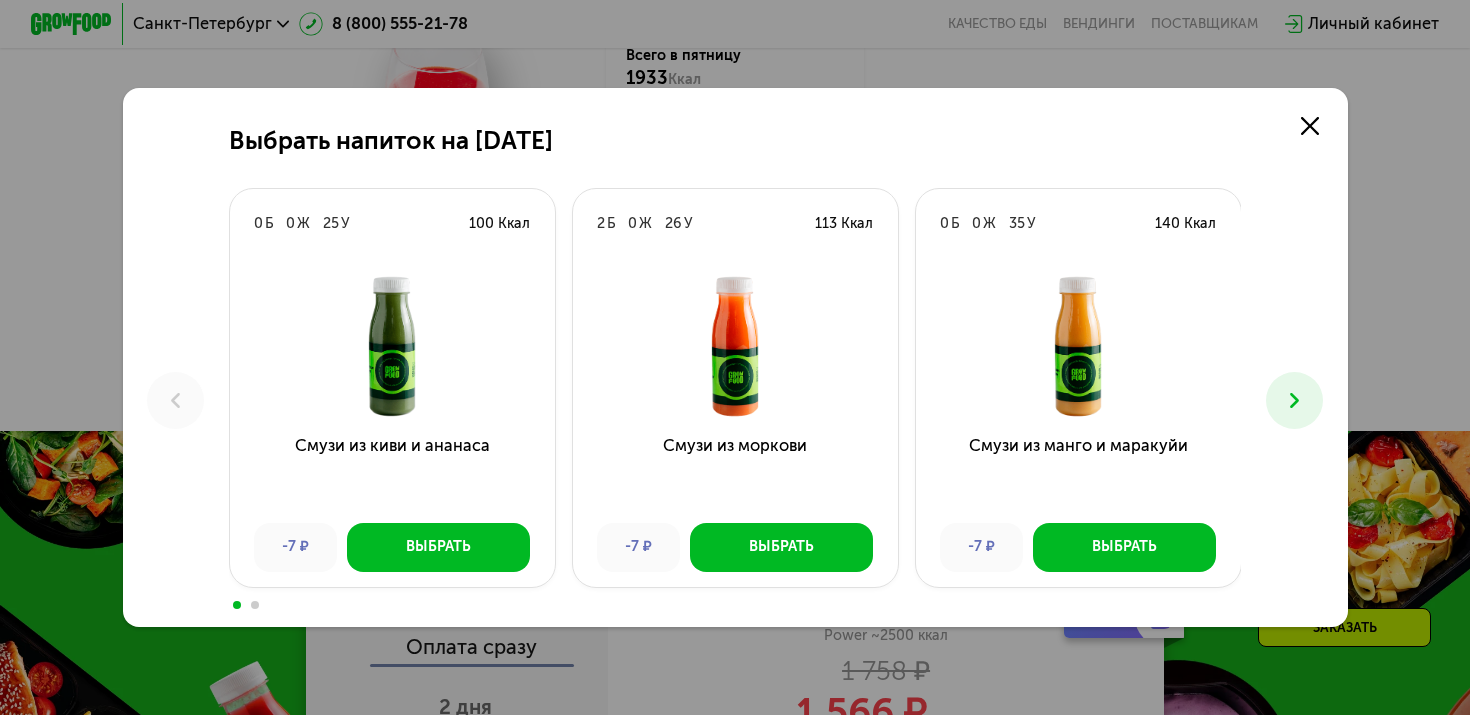 scroll, scrollTop: 2155, scrollLeft: 0, axis: vertical 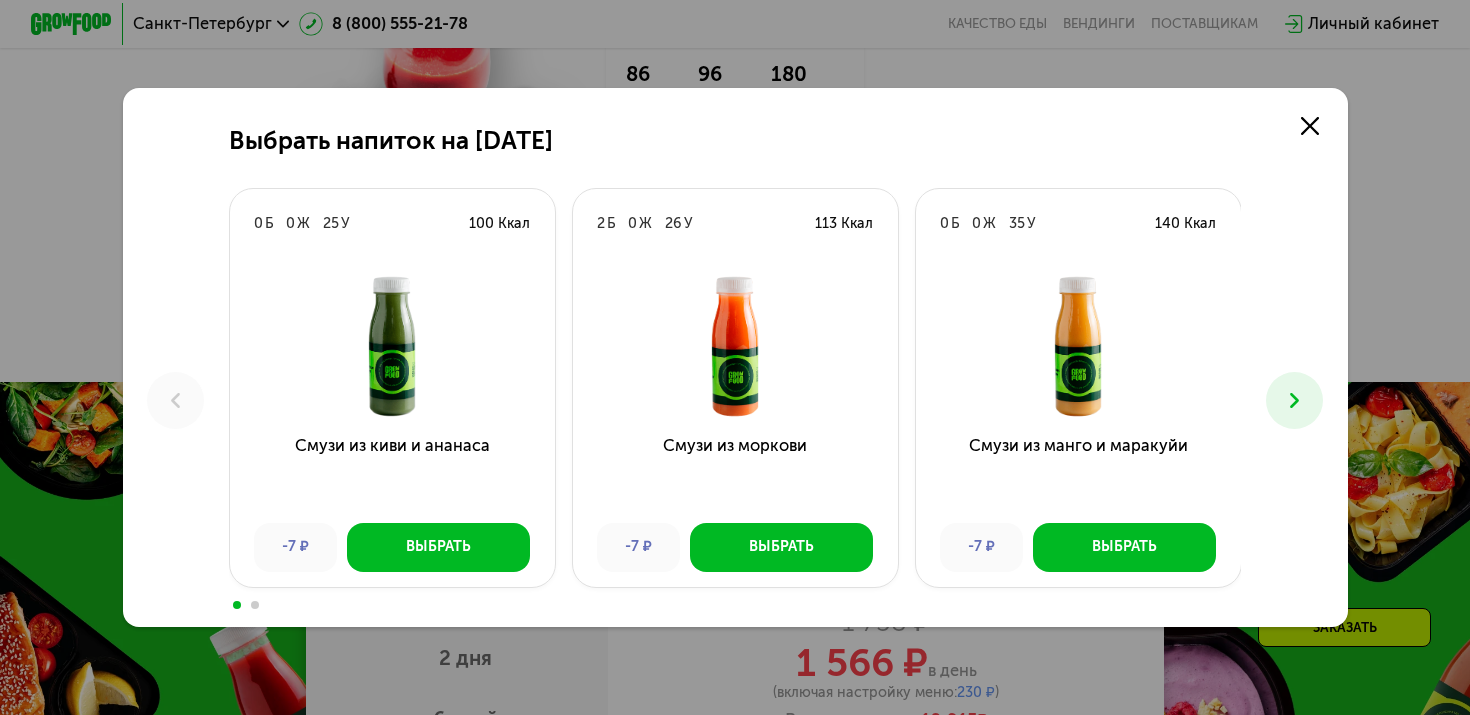 click 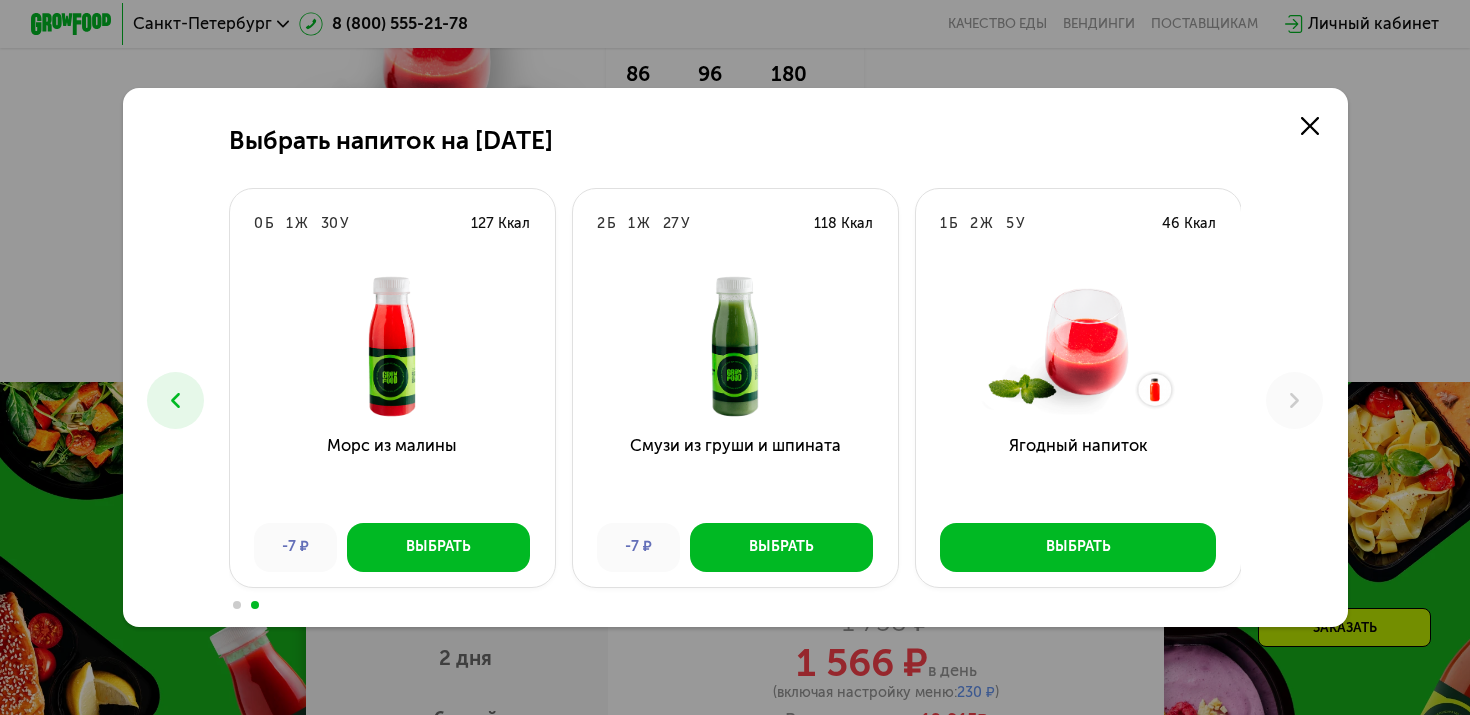 click 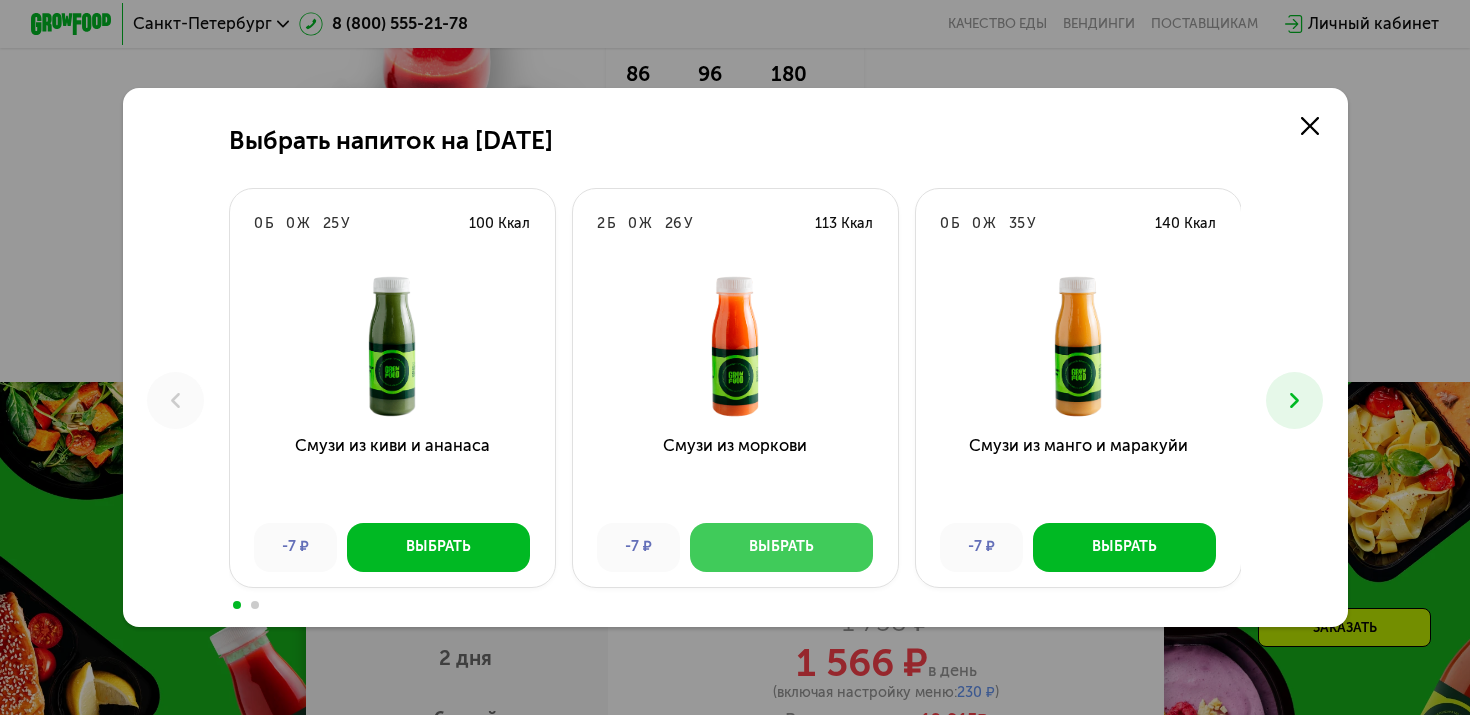 click on "Выбрать" at bounding box center (781, 547) 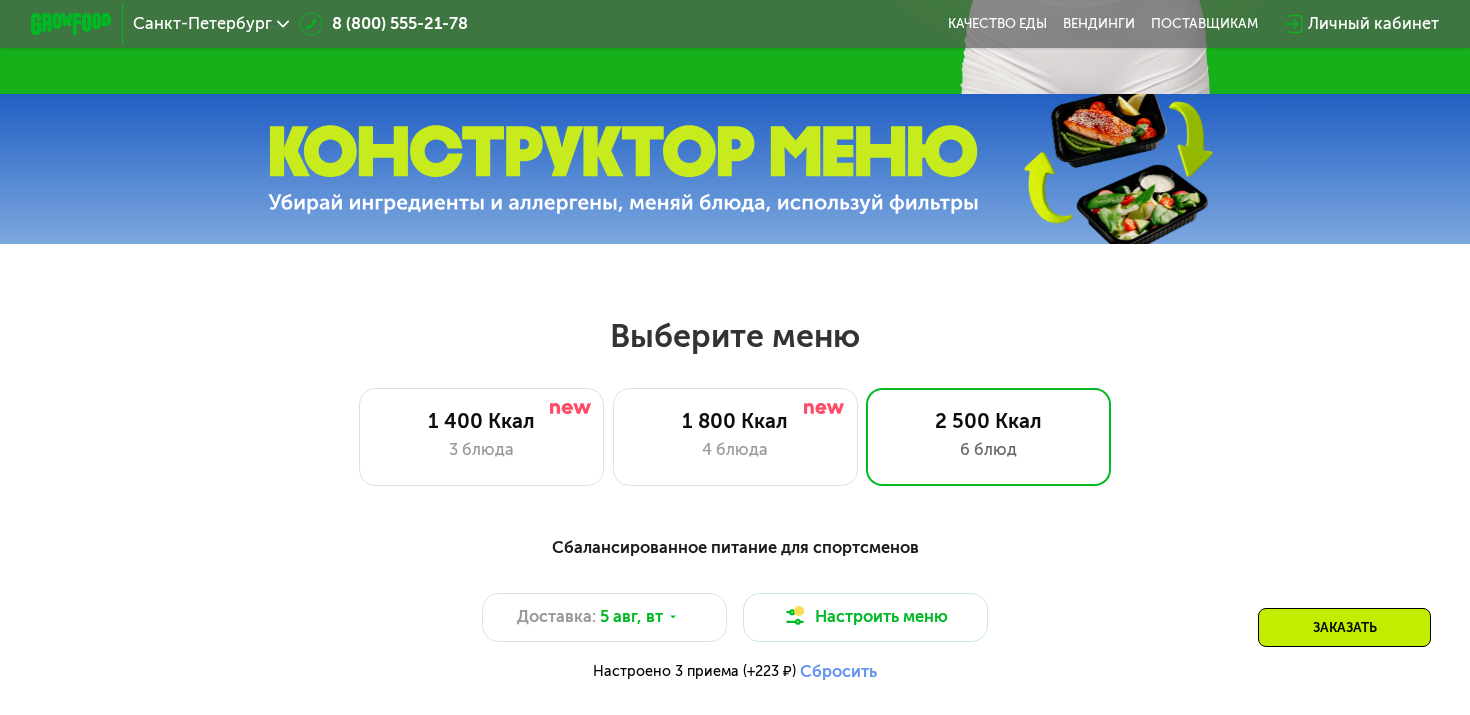 scroll, scrollTop: 542, scrollLeft: 0, axis: vertical 